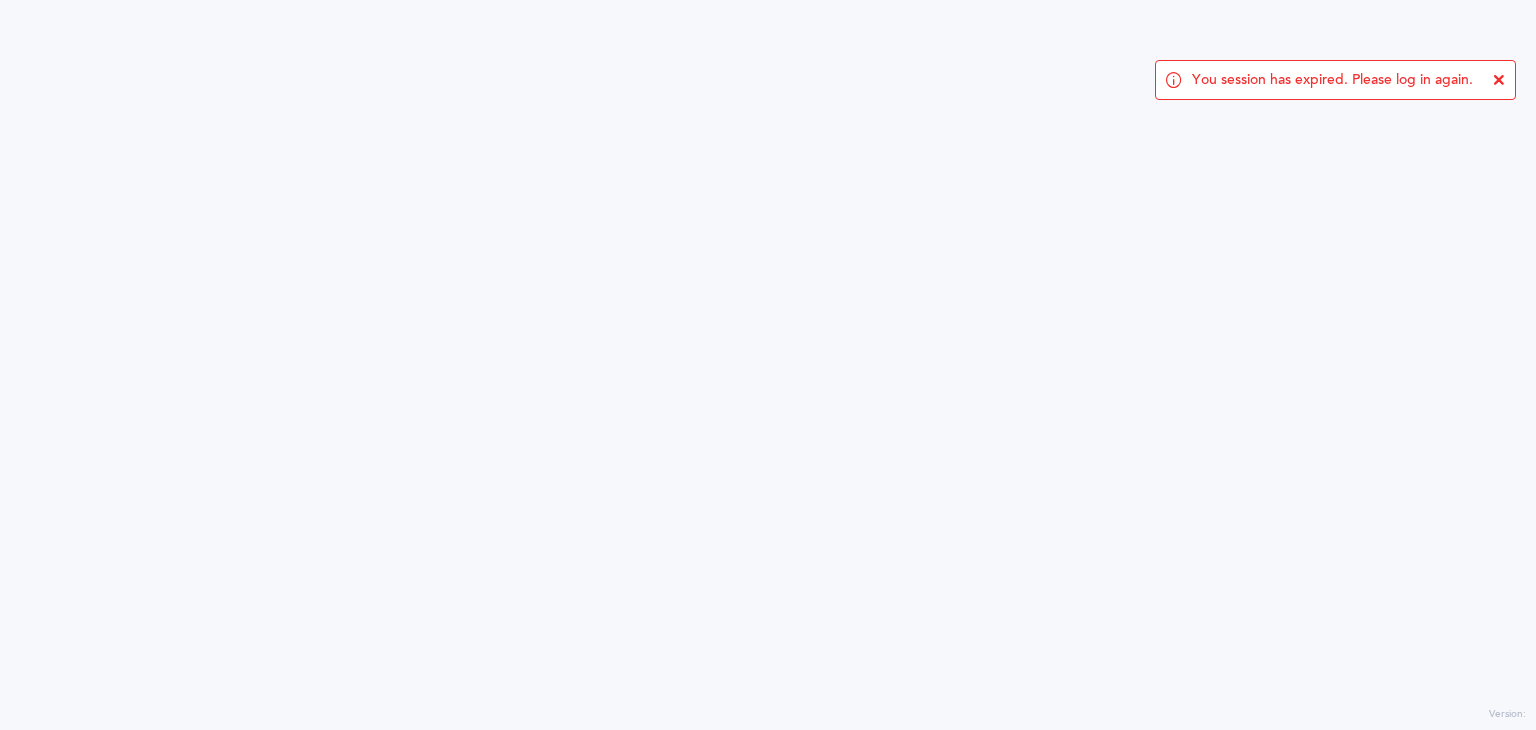 scroll, scrollTop: 0, scrollLeft: 0, axis: both 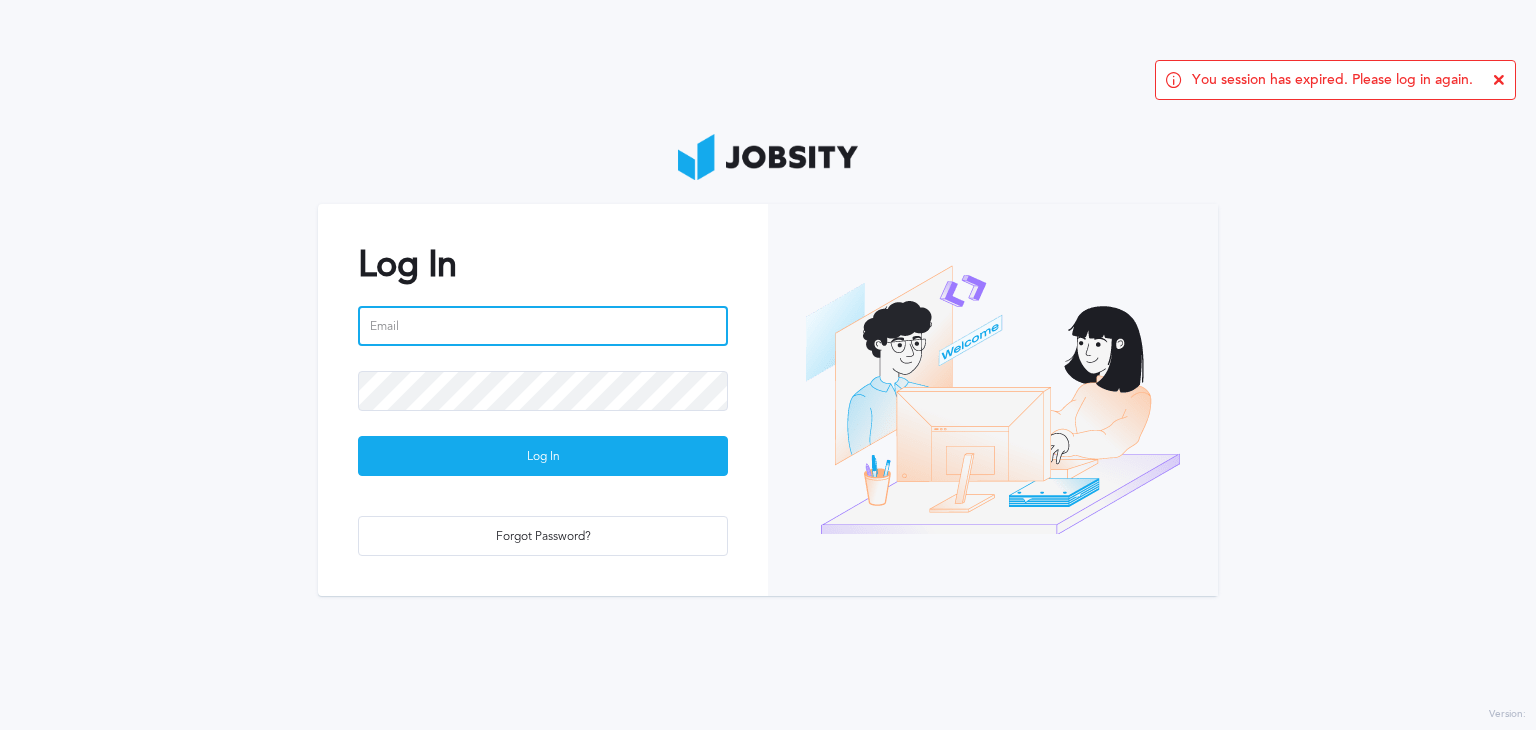 click at bounding box center (543, 326) 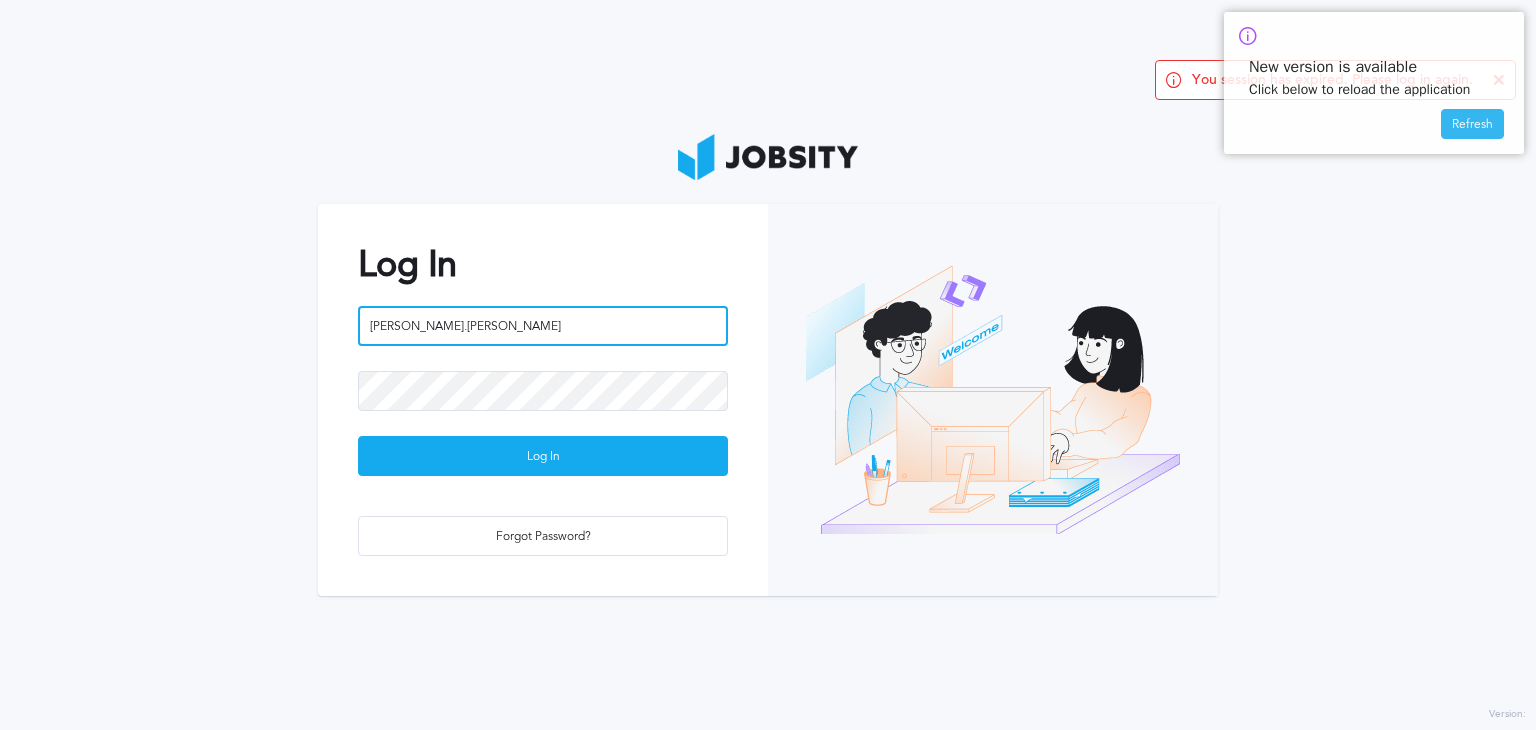 click on "[PERSON_NAME].[PERSON_NAME]" at bounding box center [543, 326] 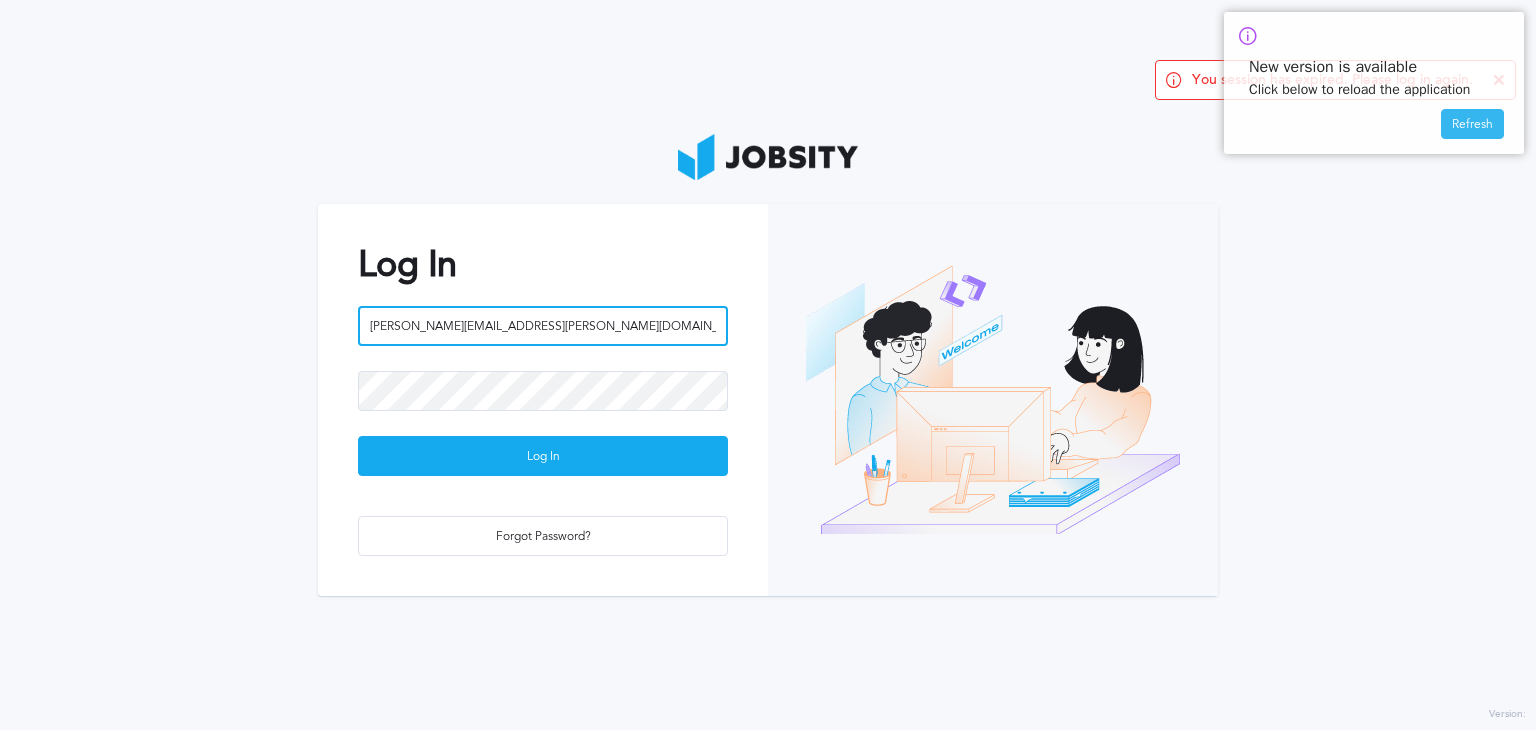type on "[PERSON_NAME][EMAIL_ADDRESS][PERSON_NAME][DOMAIN_NAME]" 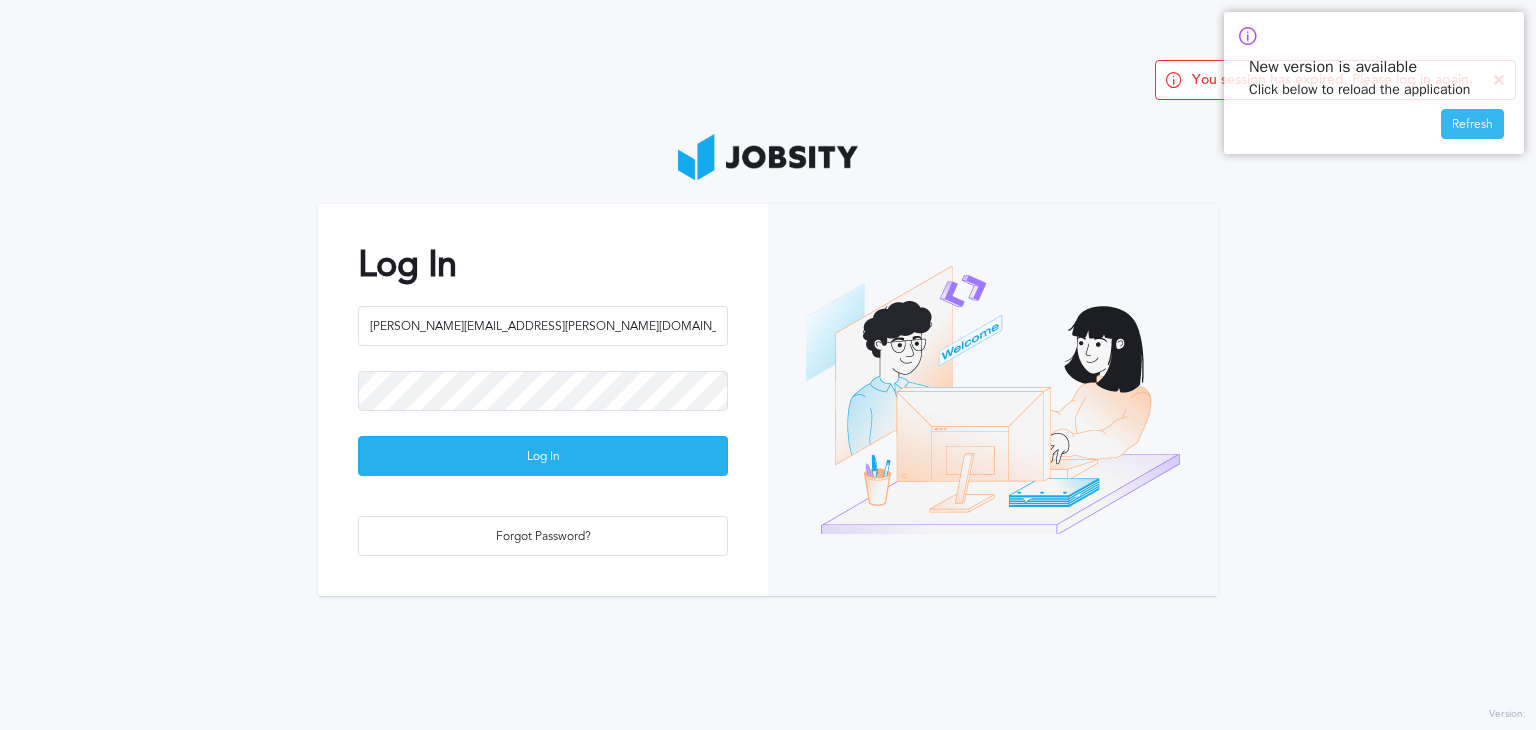 click on "Log In" at bounding box center (543, 457) 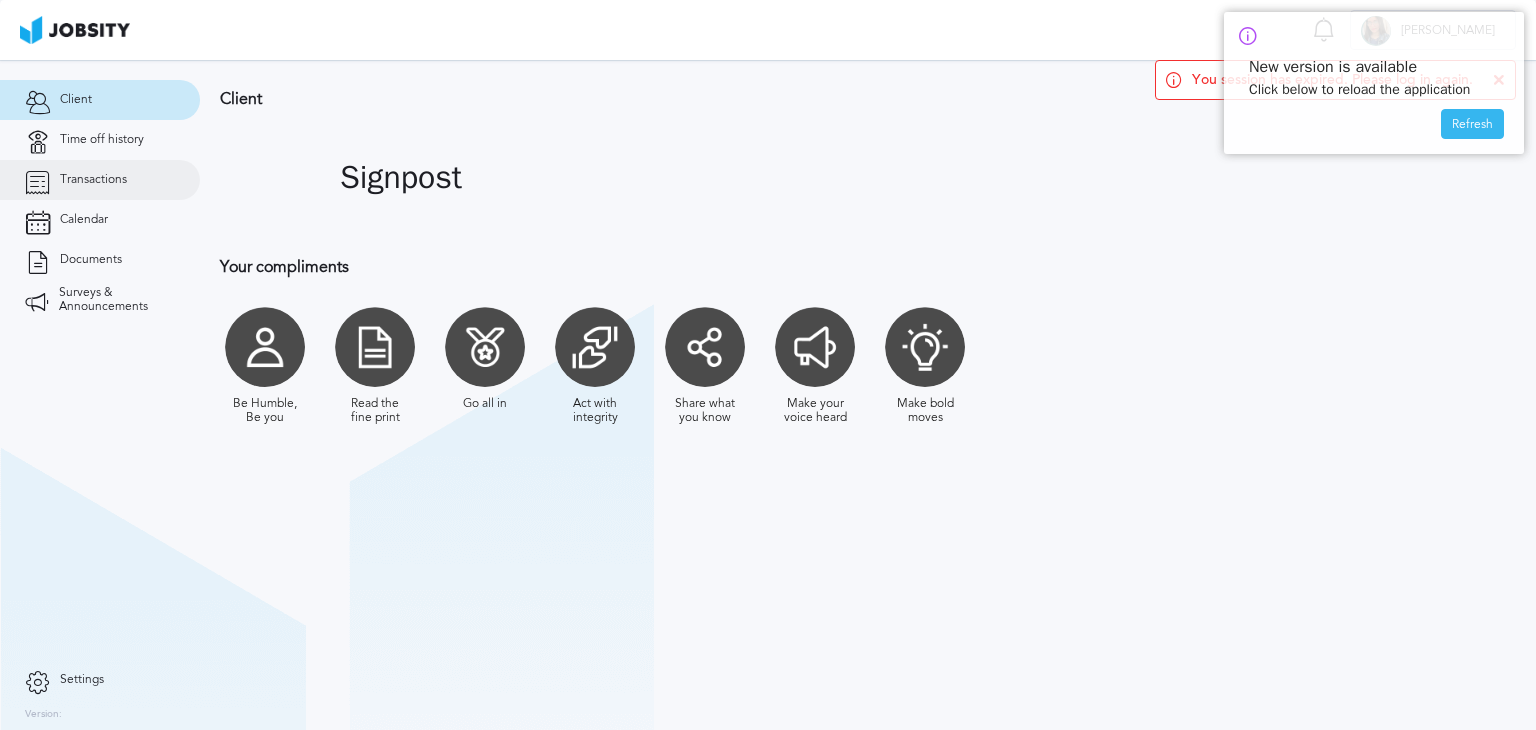 click on "Transactions" at bounding box center (100, 180) 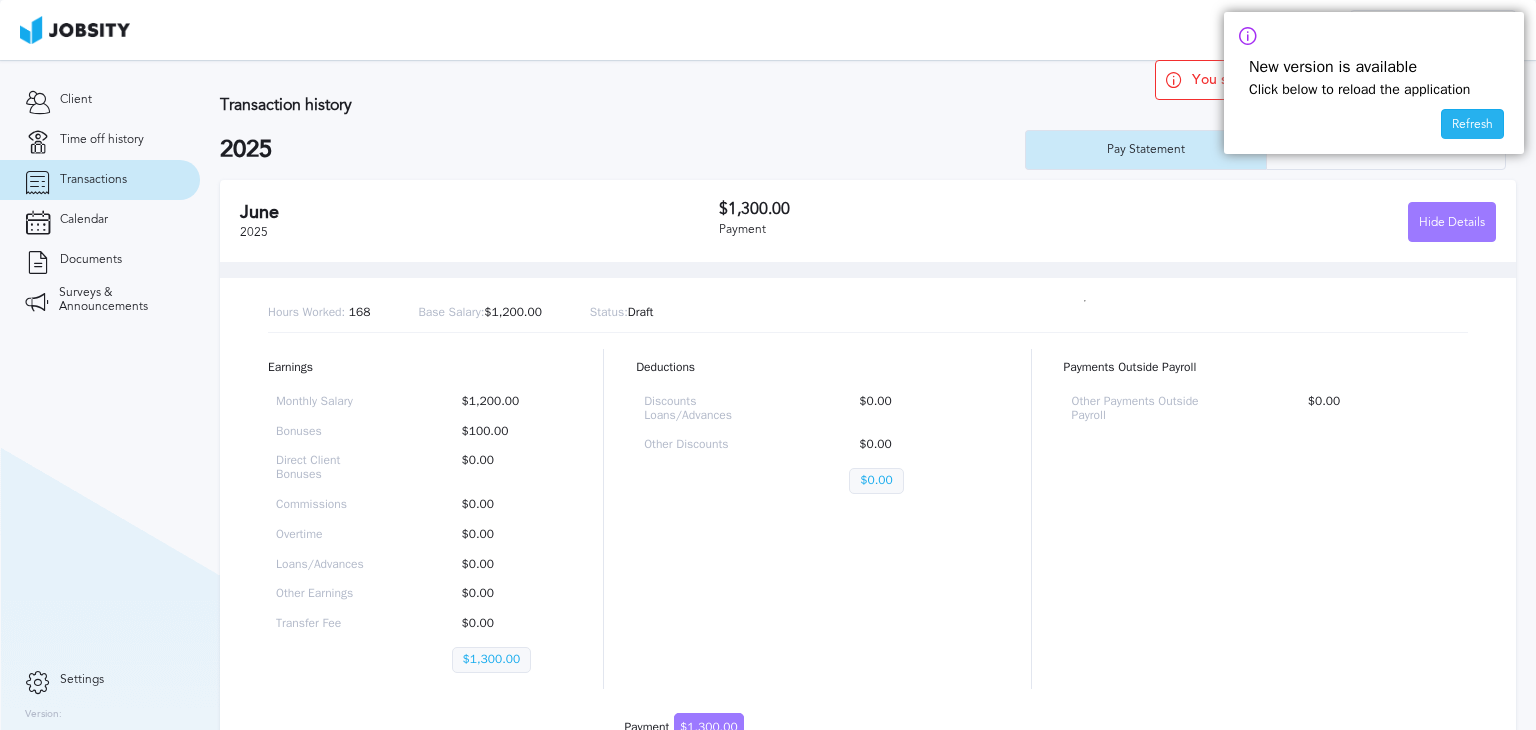 click on "Refresh" at bounding box center (1472, 125) 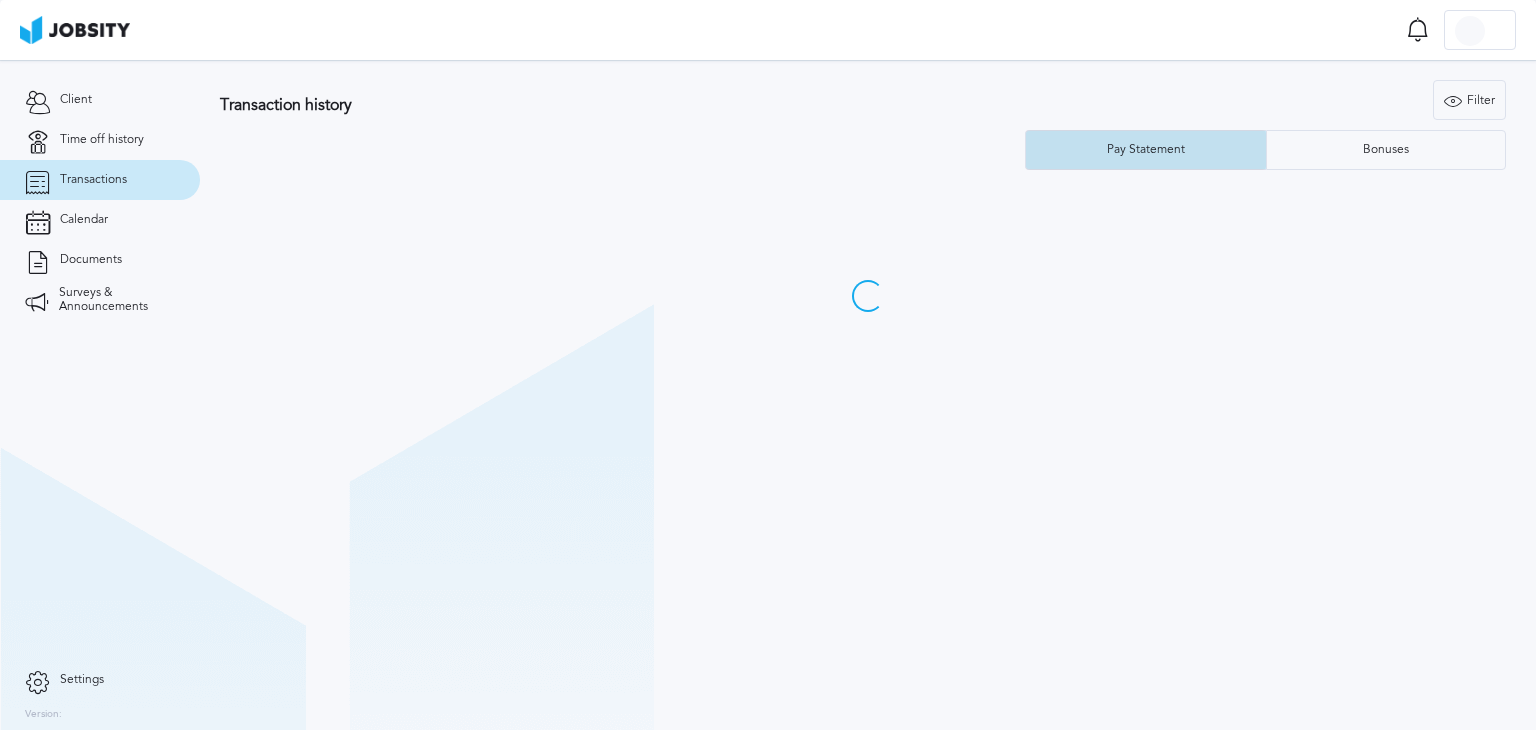 scroll, scrollTop: 0, scrollLeft: 0, axis: both 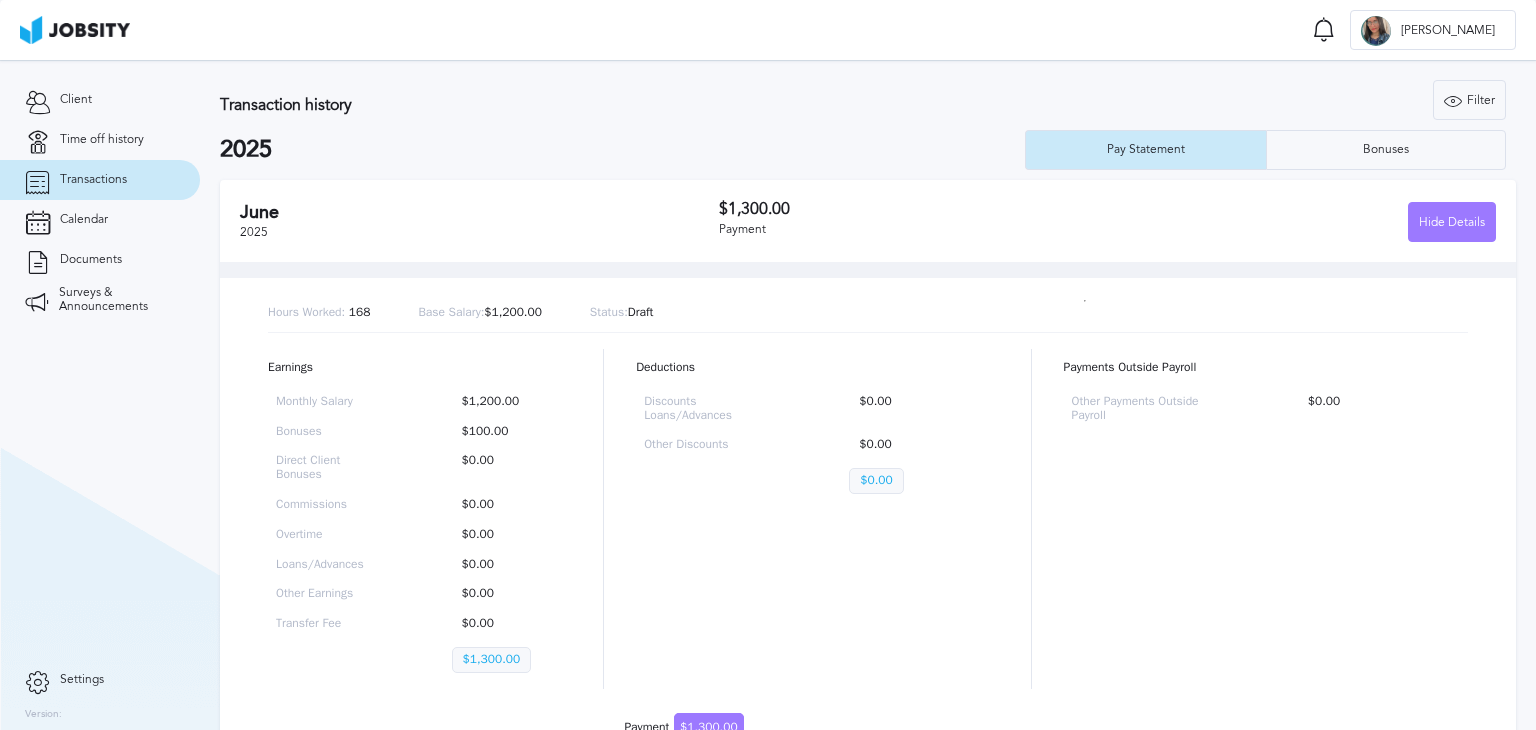 click on "$100.00" at bounding box center [508, 432] 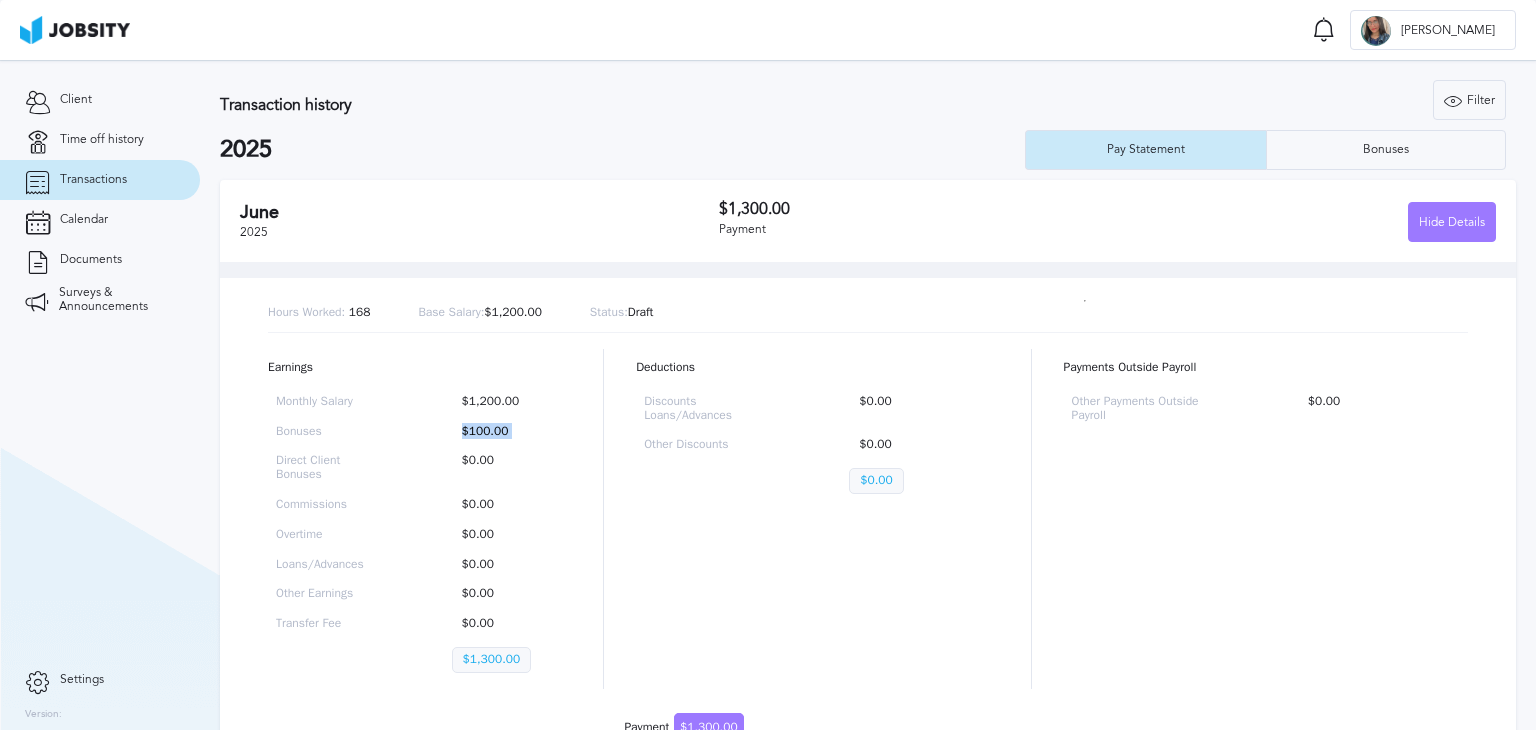 drag, startPoint x: 497, startPoint y: 429, endPoint x: 368, endPoint y: 433, distance: 129.062 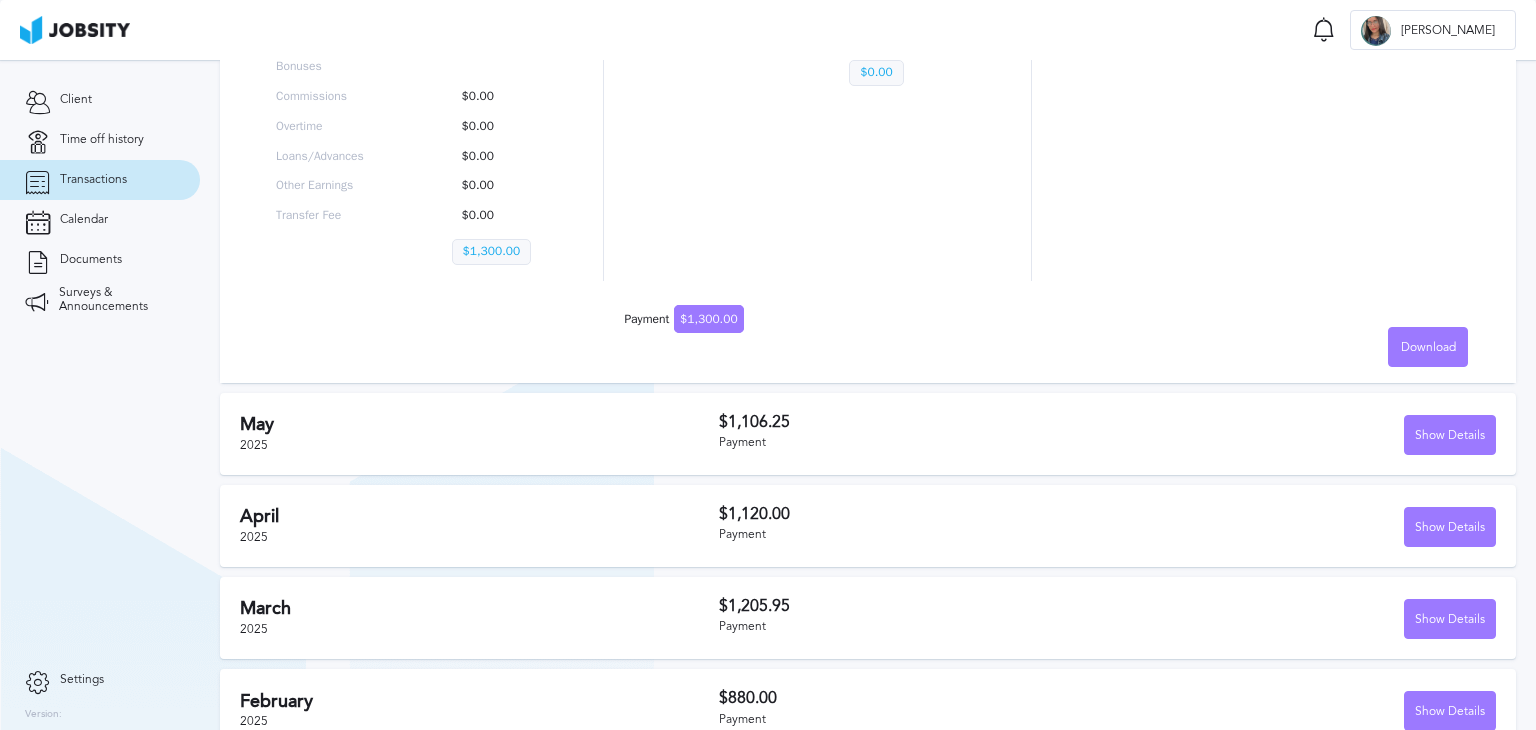 scroll, scrollTop: 439, scrollLeft: 0, axis: vertical 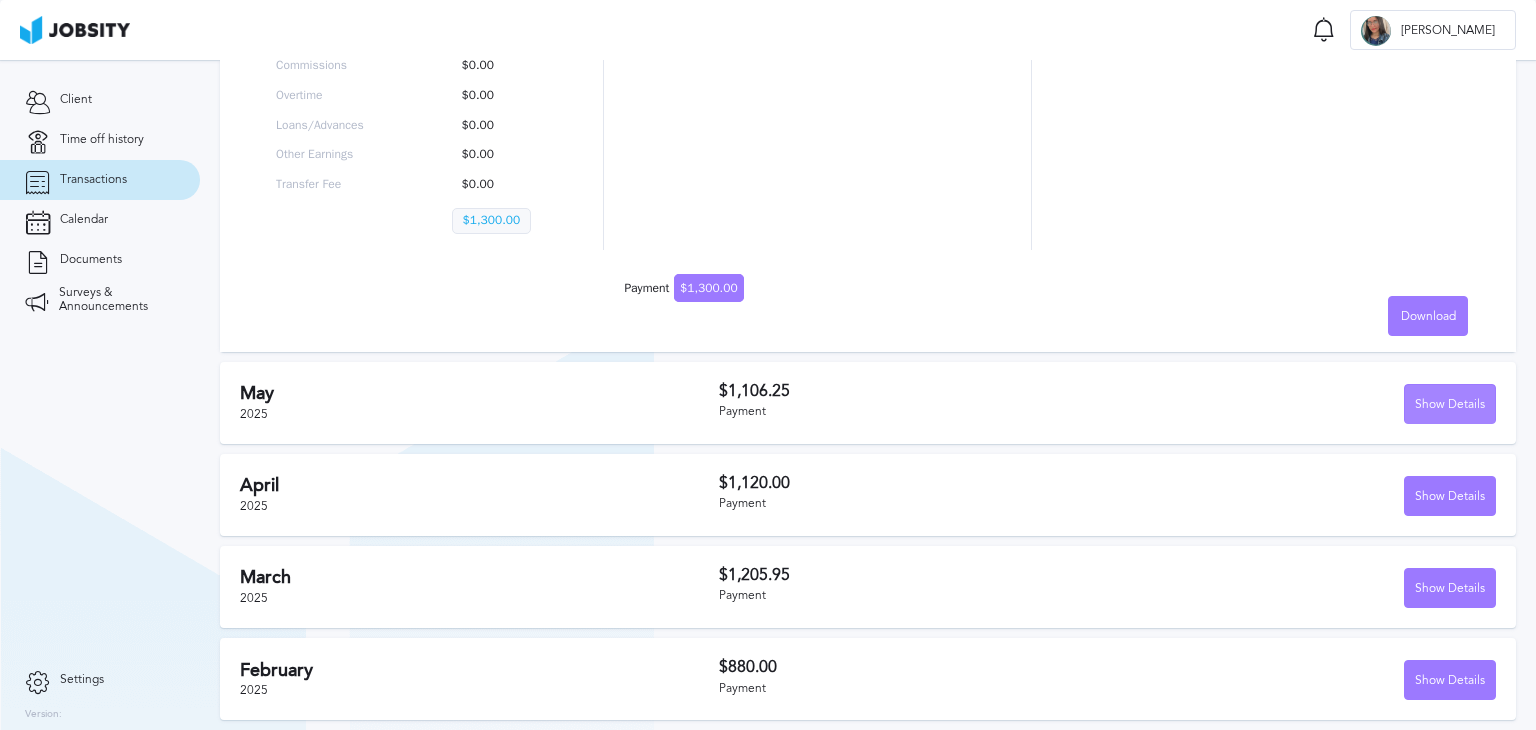 click on "Show Details" at bounding box center (1450, 405) 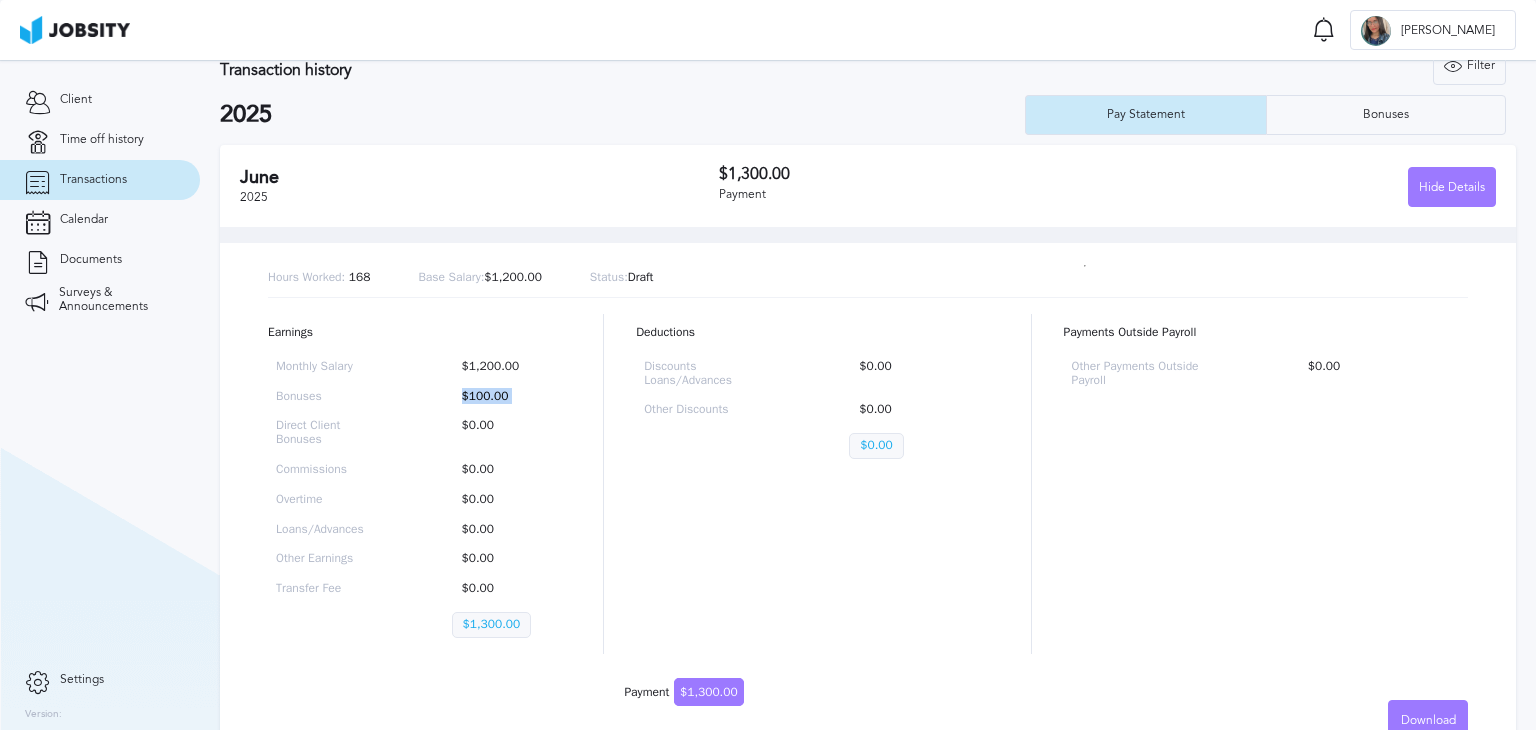 scroll, scrollTop: 0, scrollLeft: 0, axis: both 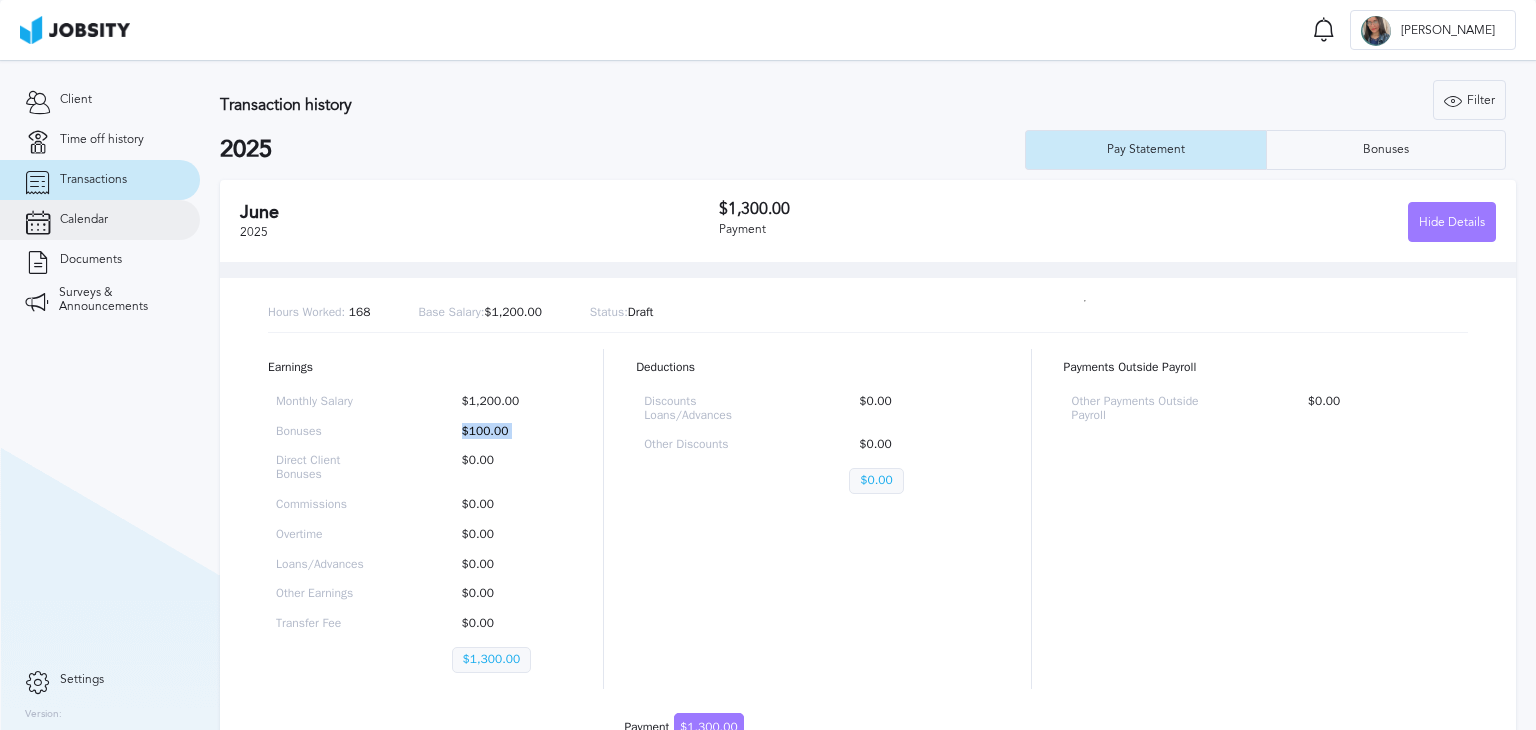 click on "Calendar" at bounding box center (100, 220) 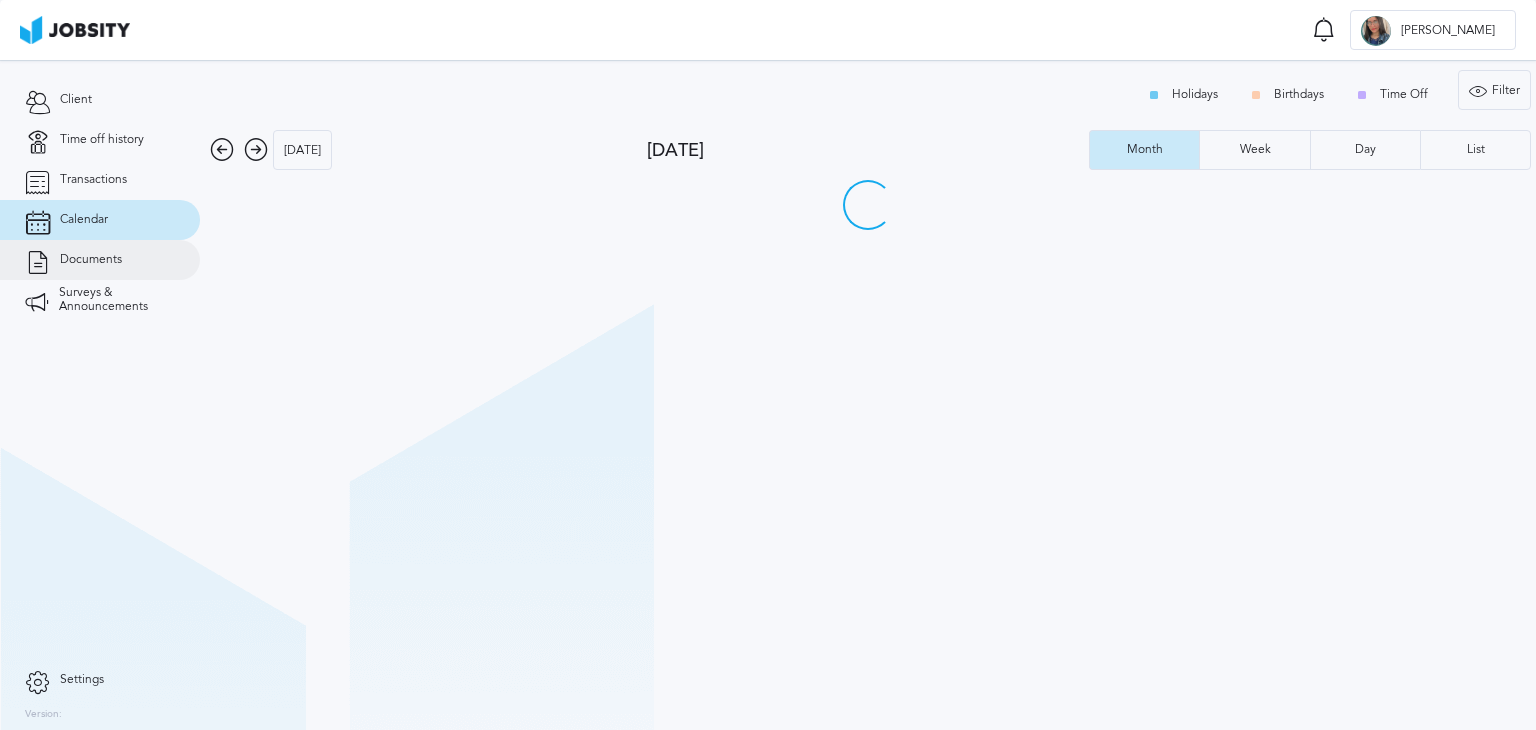 click on "Documents" at bounding box center [100, 260] 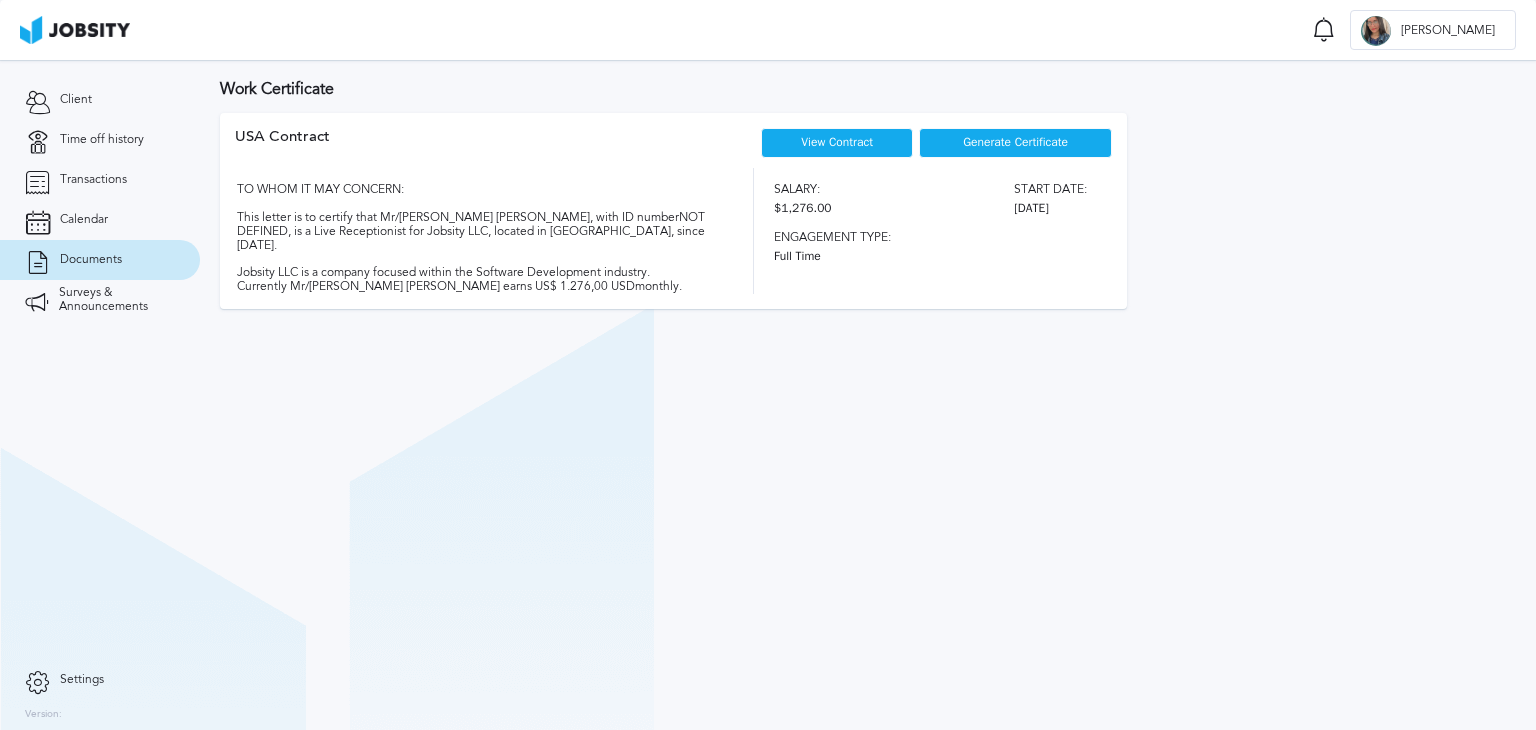 click on "Generate Certificate" at bounding box center (1015, 143) 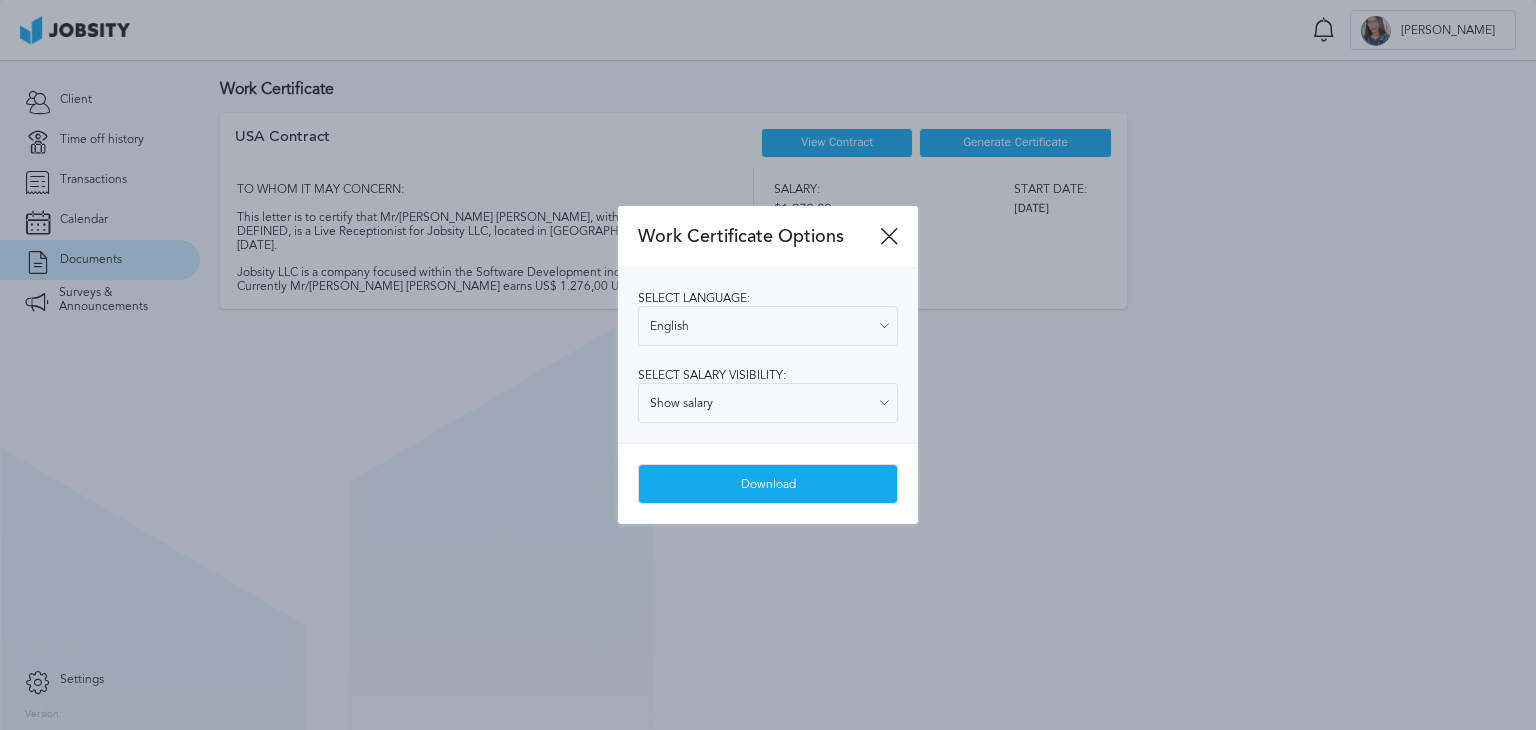 click on "Select language: English English Spanish Select salary visibility: Show salary Show salary Hide salary" at bounding box center (768, 355) 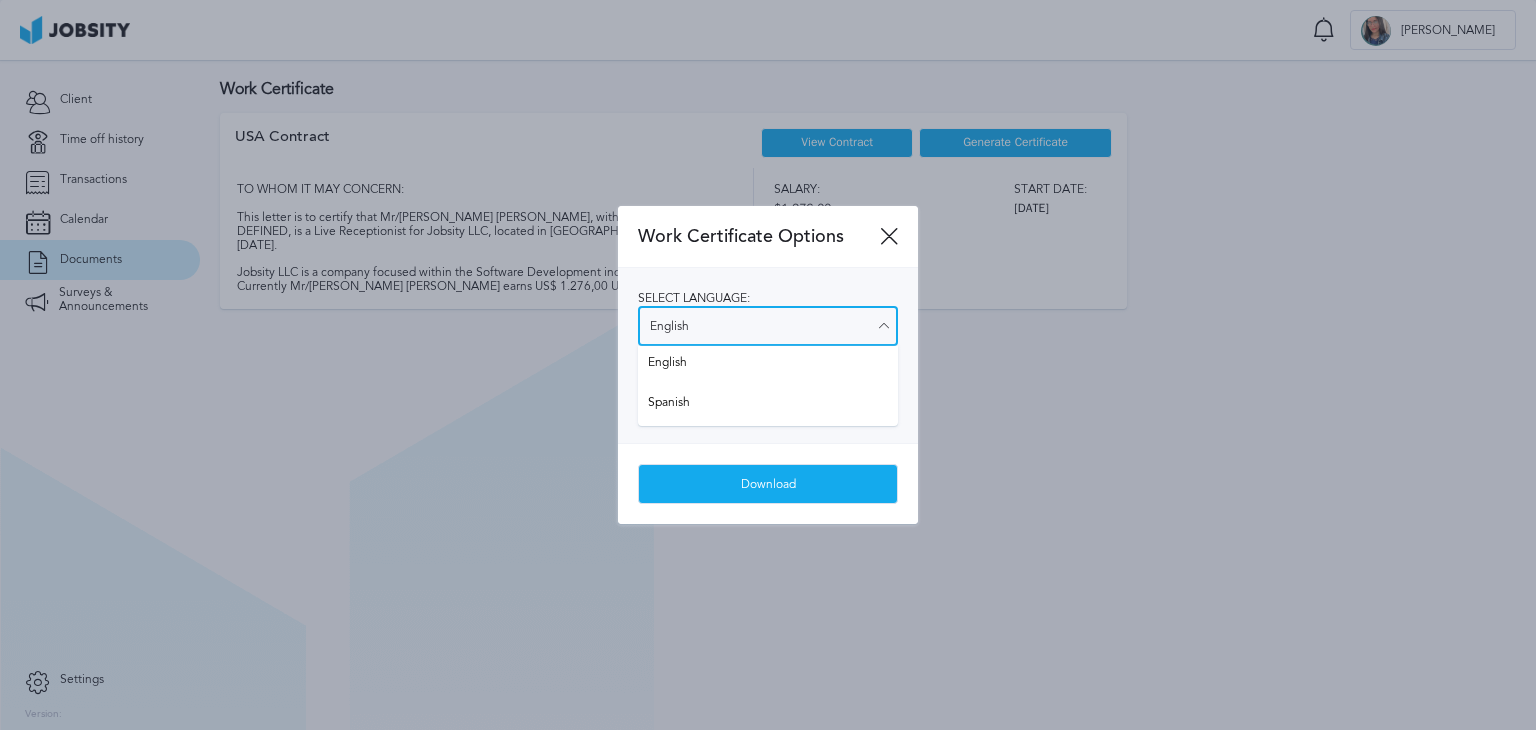 click on "English" at bounding box center [768, 326] 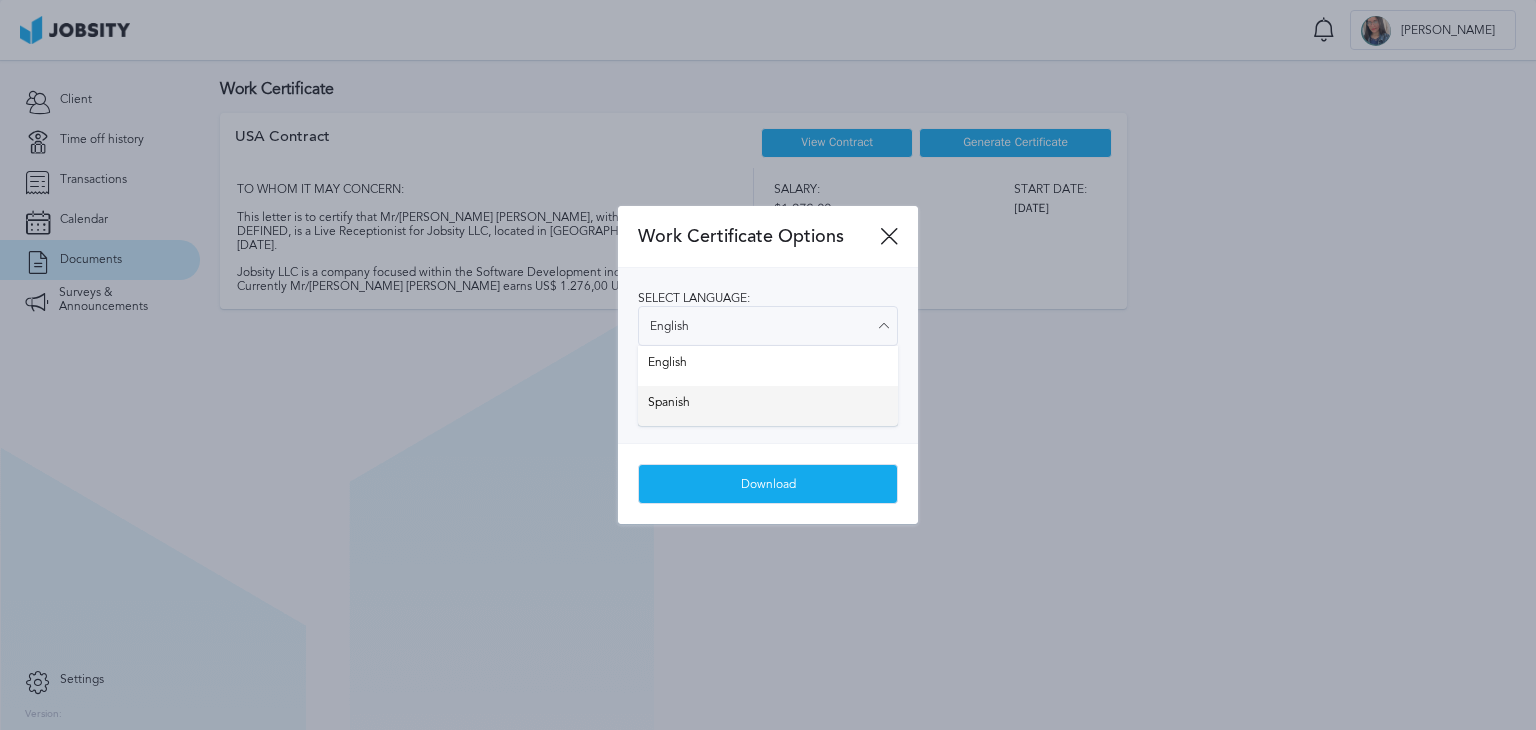type on "Spanish" 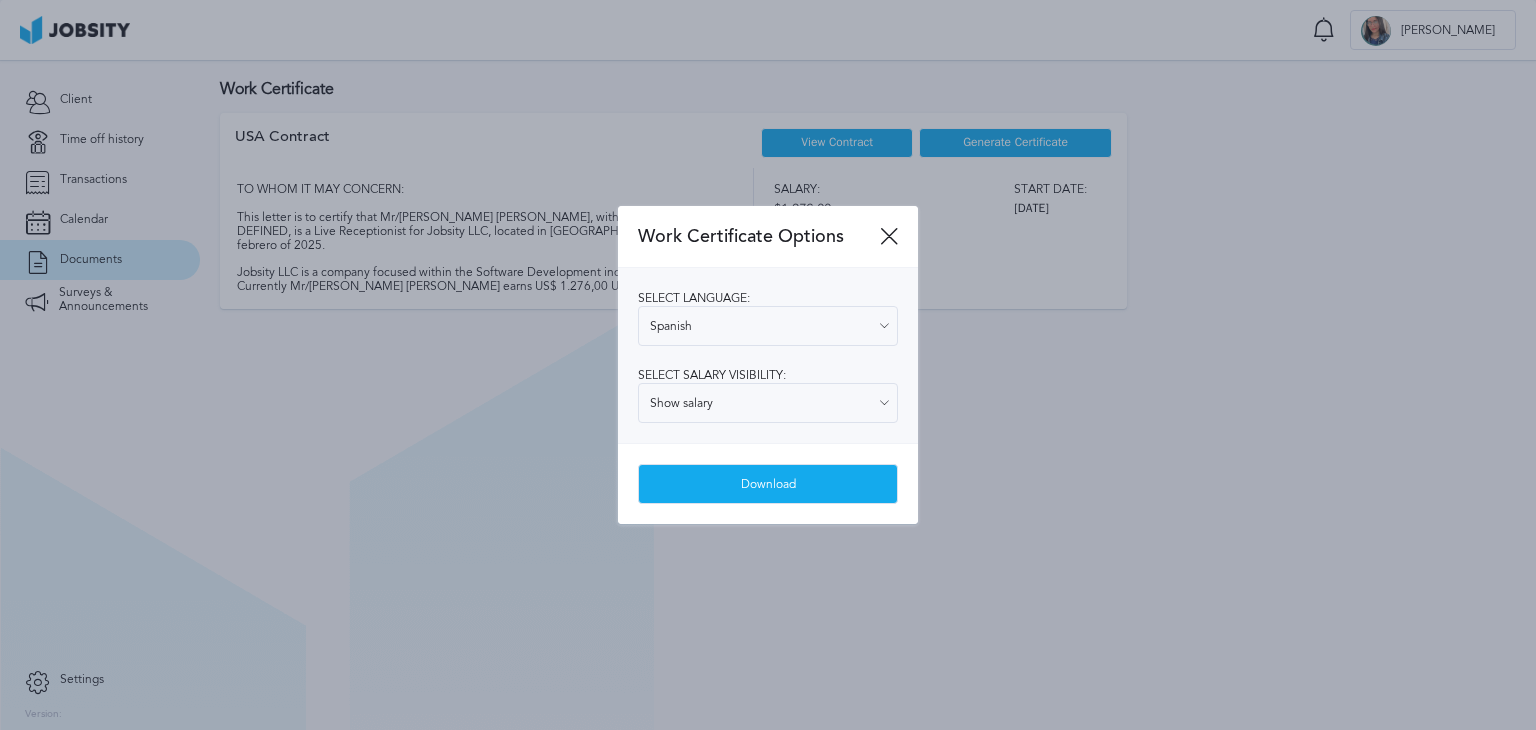 click on "Select language: Spanish English Spanish Select salary visibility: Show salary Show salary Hide salary" at bounding box center [768, 355] 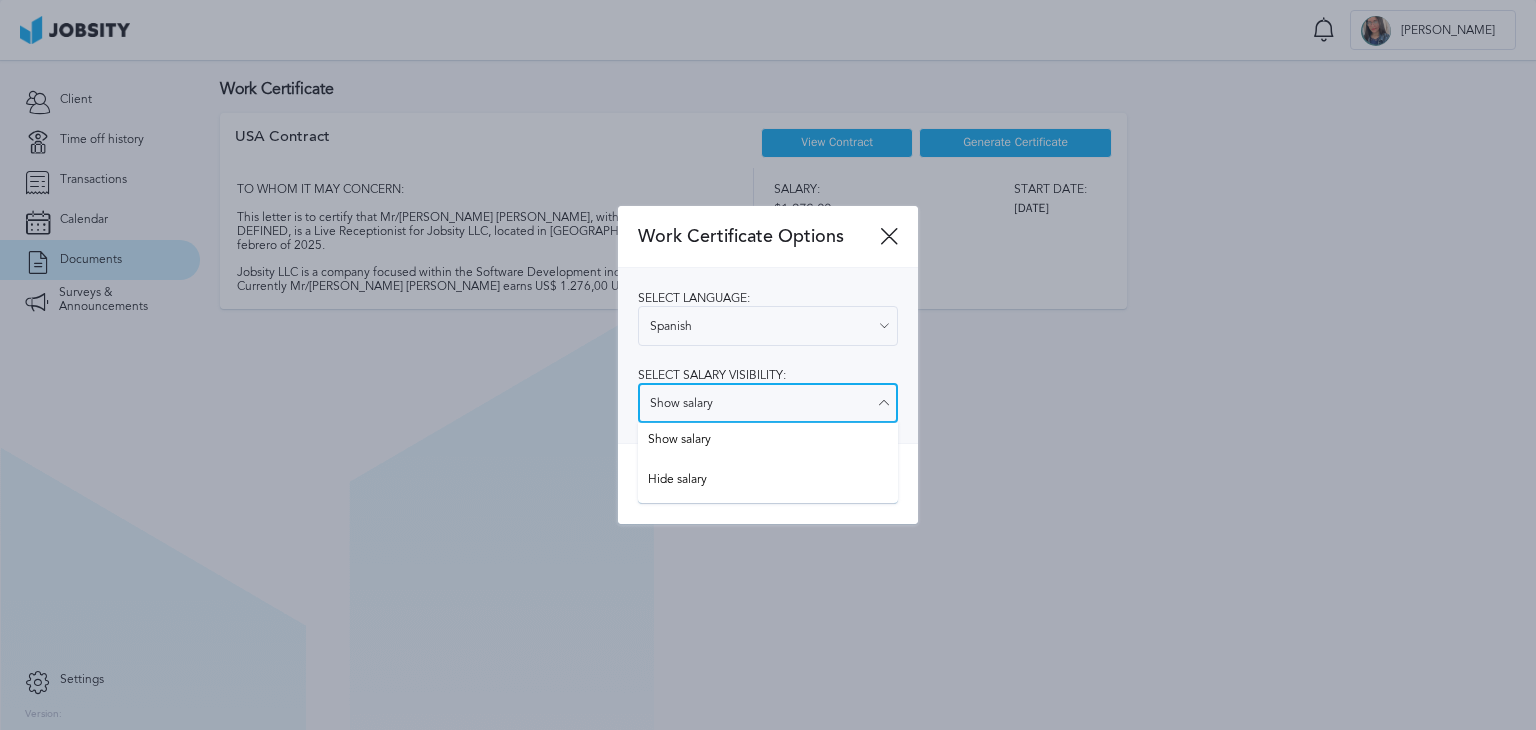 click on "Show salary" at bounding box center (768, 403) 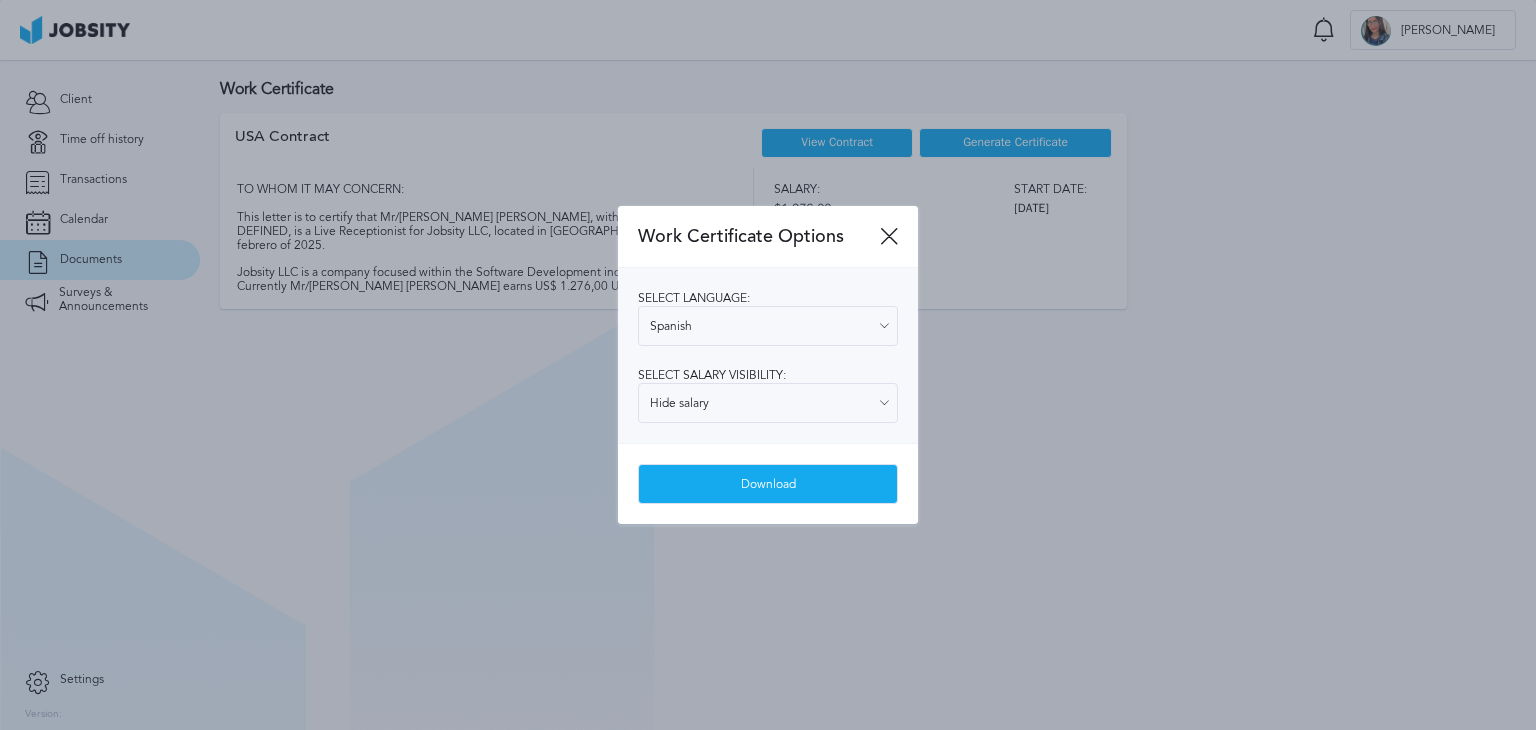 click on "Work Certificate Options Select language: Spanish English Spanish Select salary visibility: Hide salary Show salary Hide salary Download" at bounding box center [768, 365] 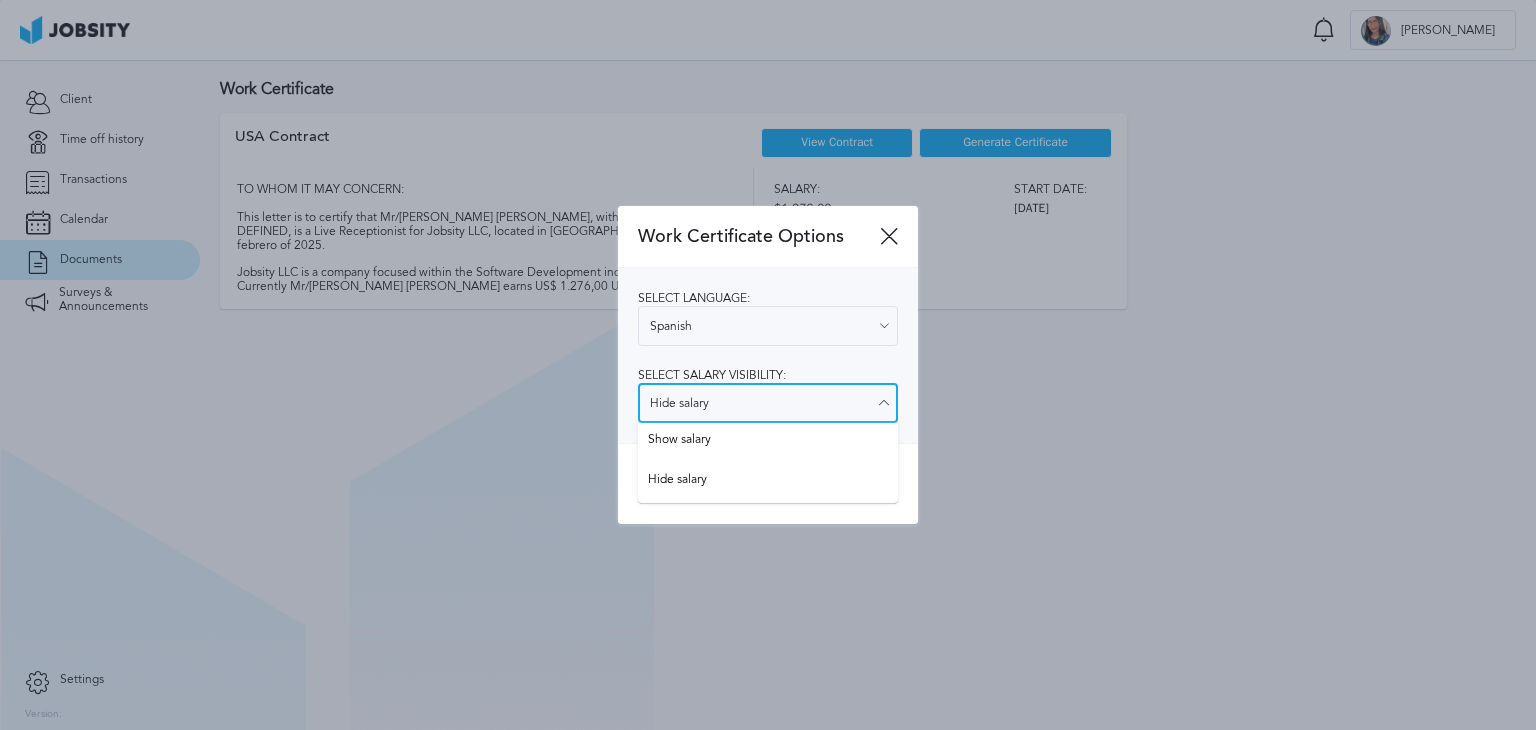 click on "Hide salary" at bounding box center [768, 403] 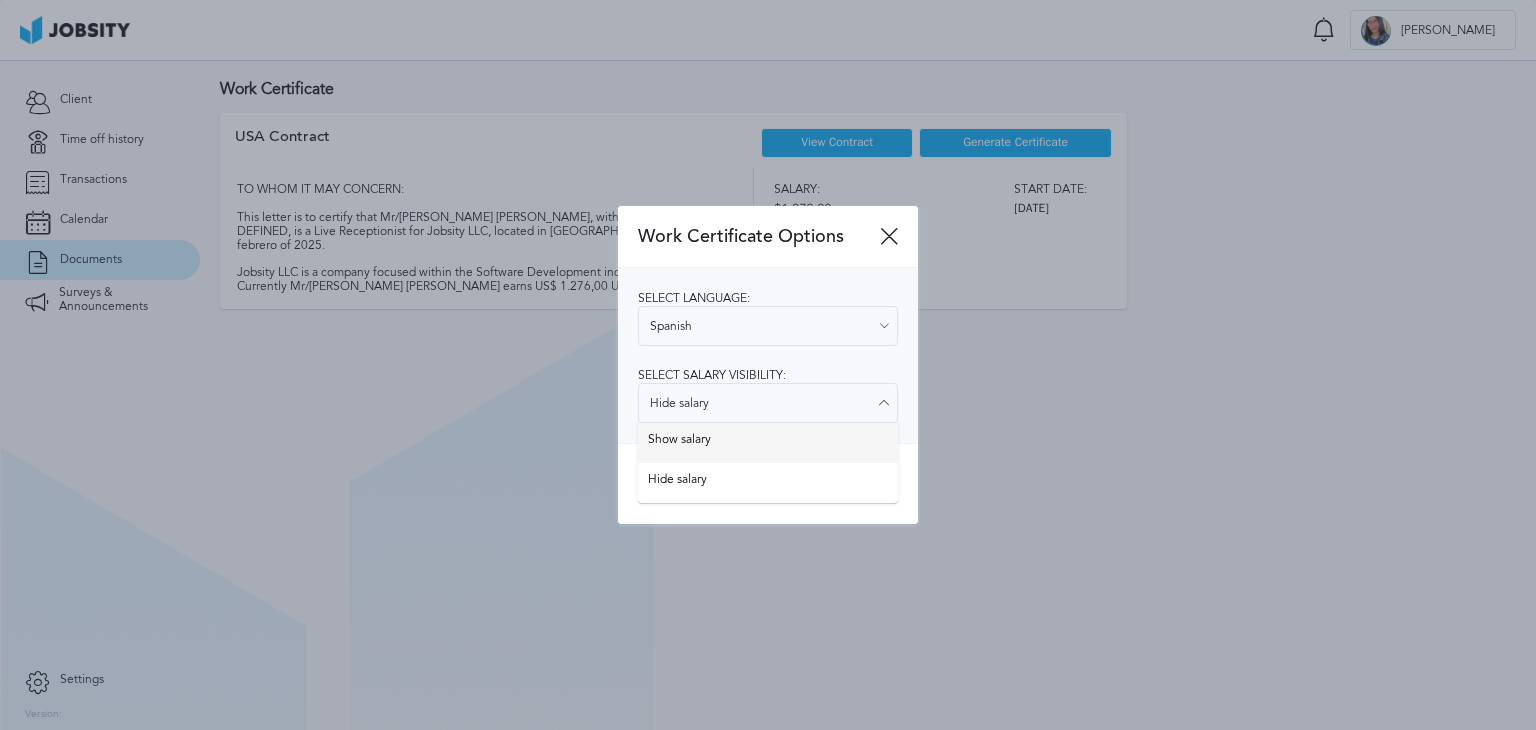type on "Show salary" 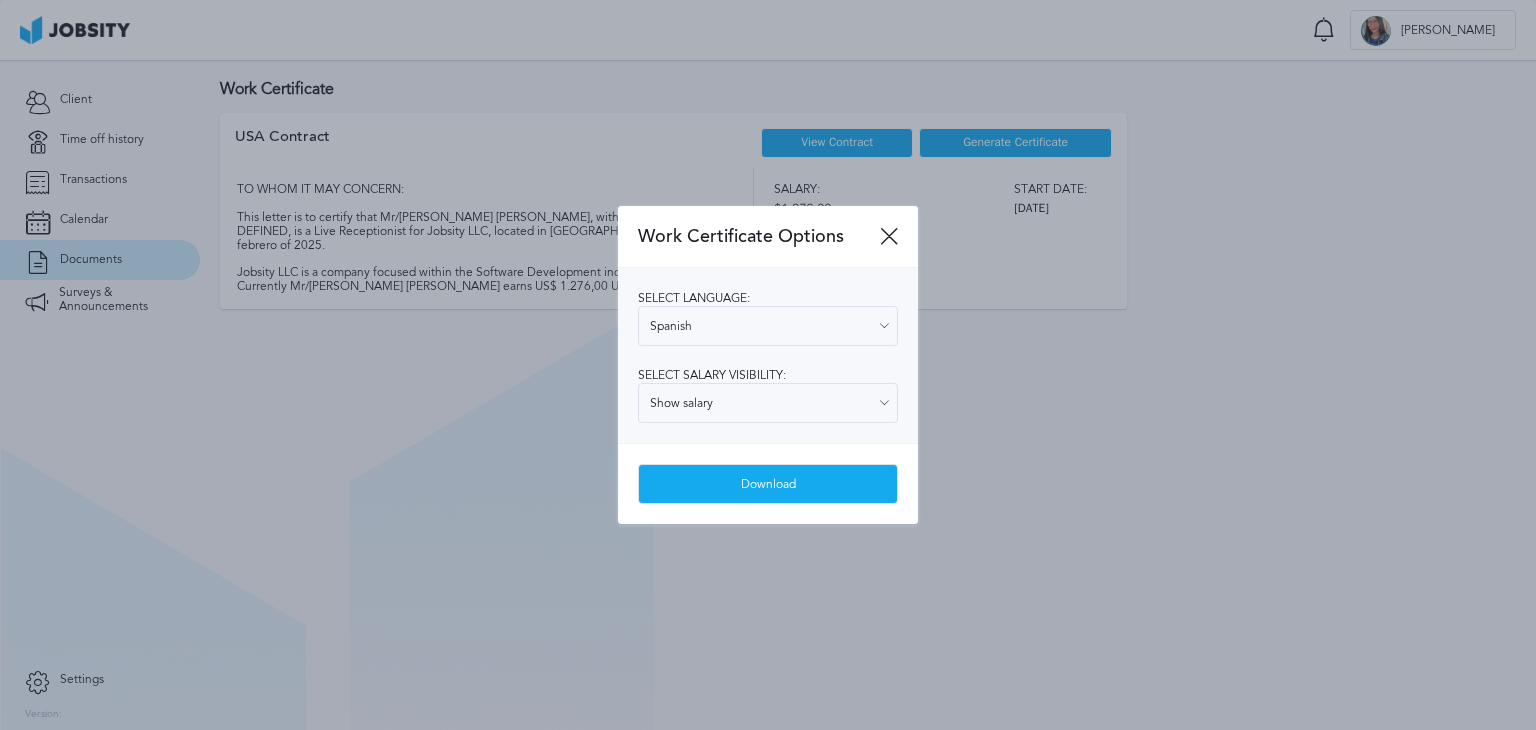 click on "Work Certificate Options Select language: Spanish English Spanish Select salary visibility: Show salary Show salary Hide salary Download" at bounding box center (768, 365) 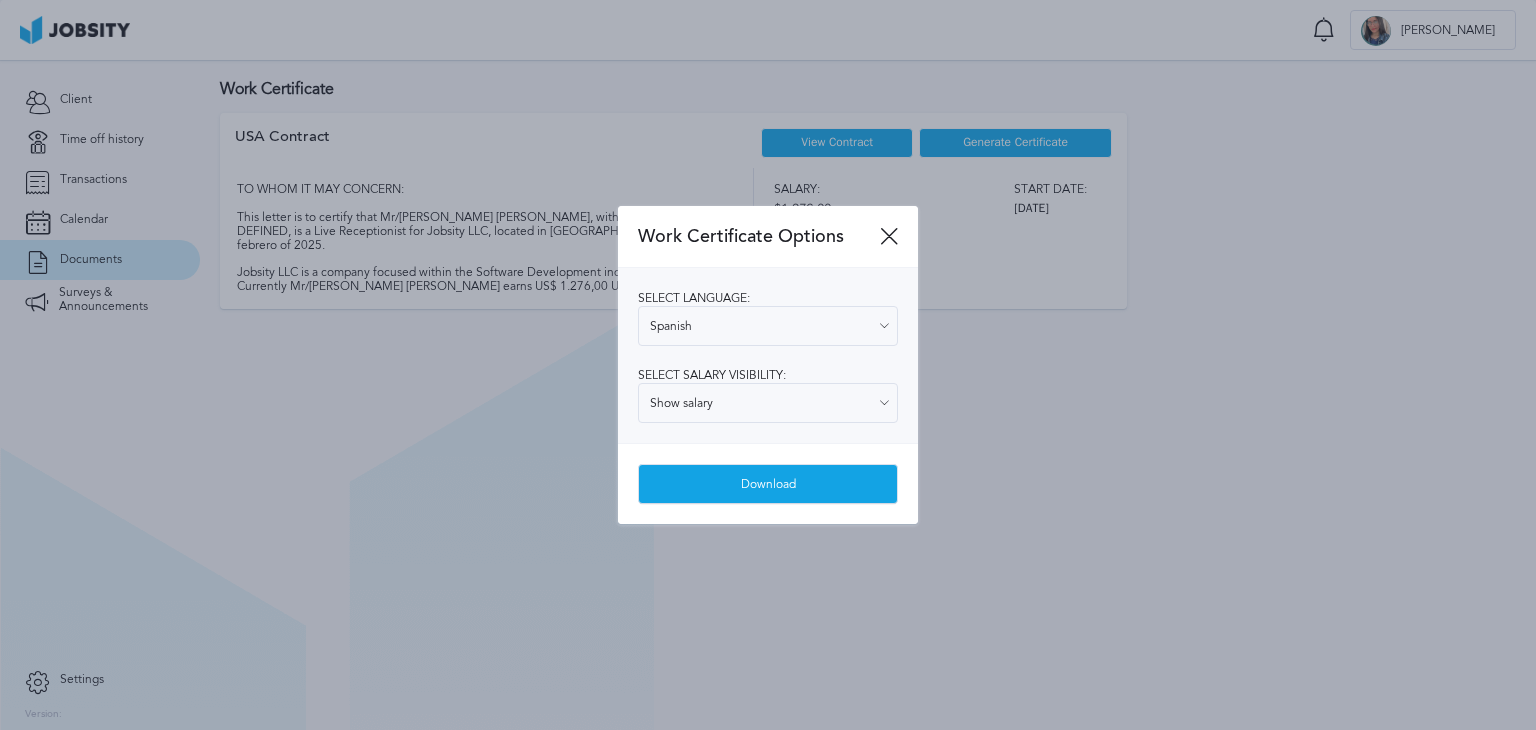 click on "Download" at bounding box center (768, 485) 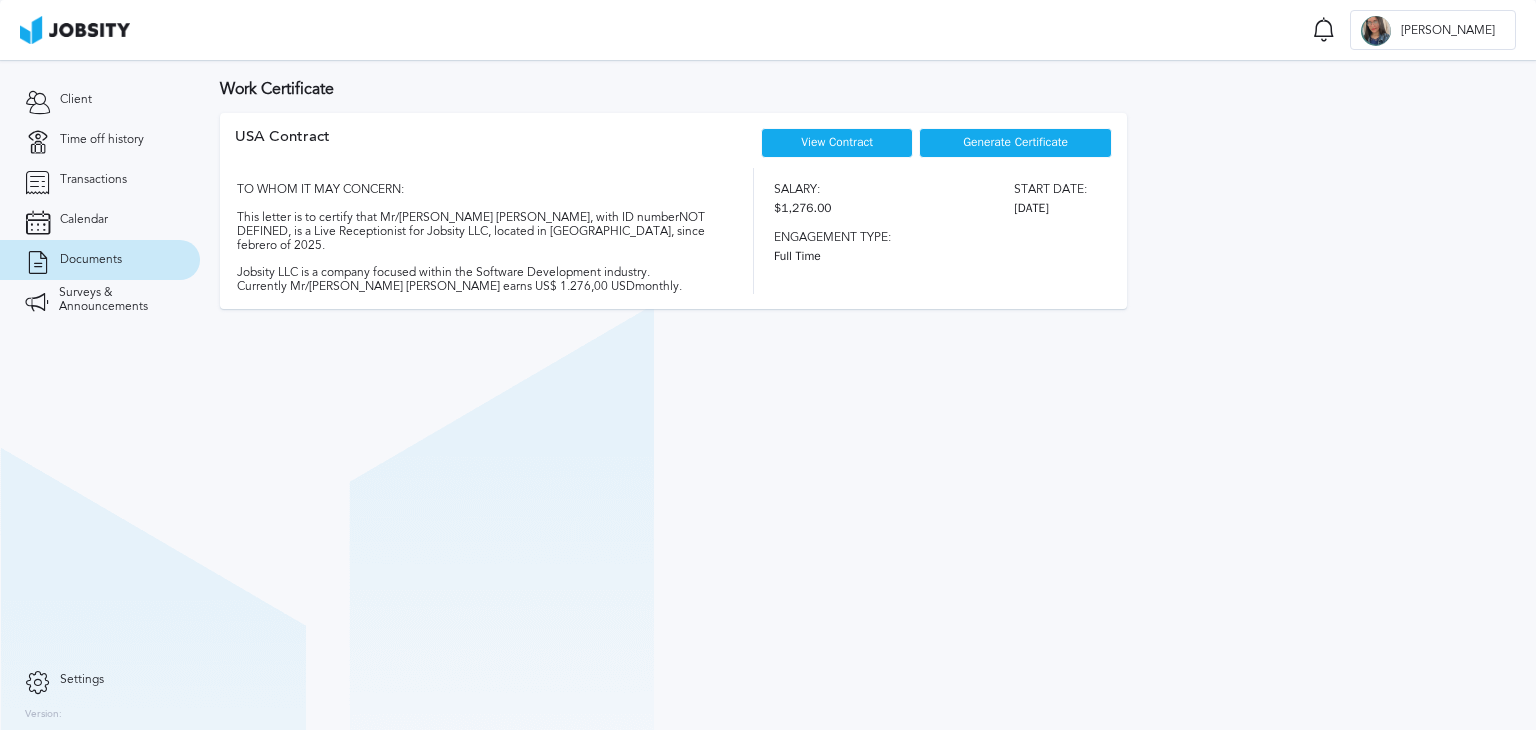 scroll, scrollTop: 0, scrollLeft: 0, axis: both 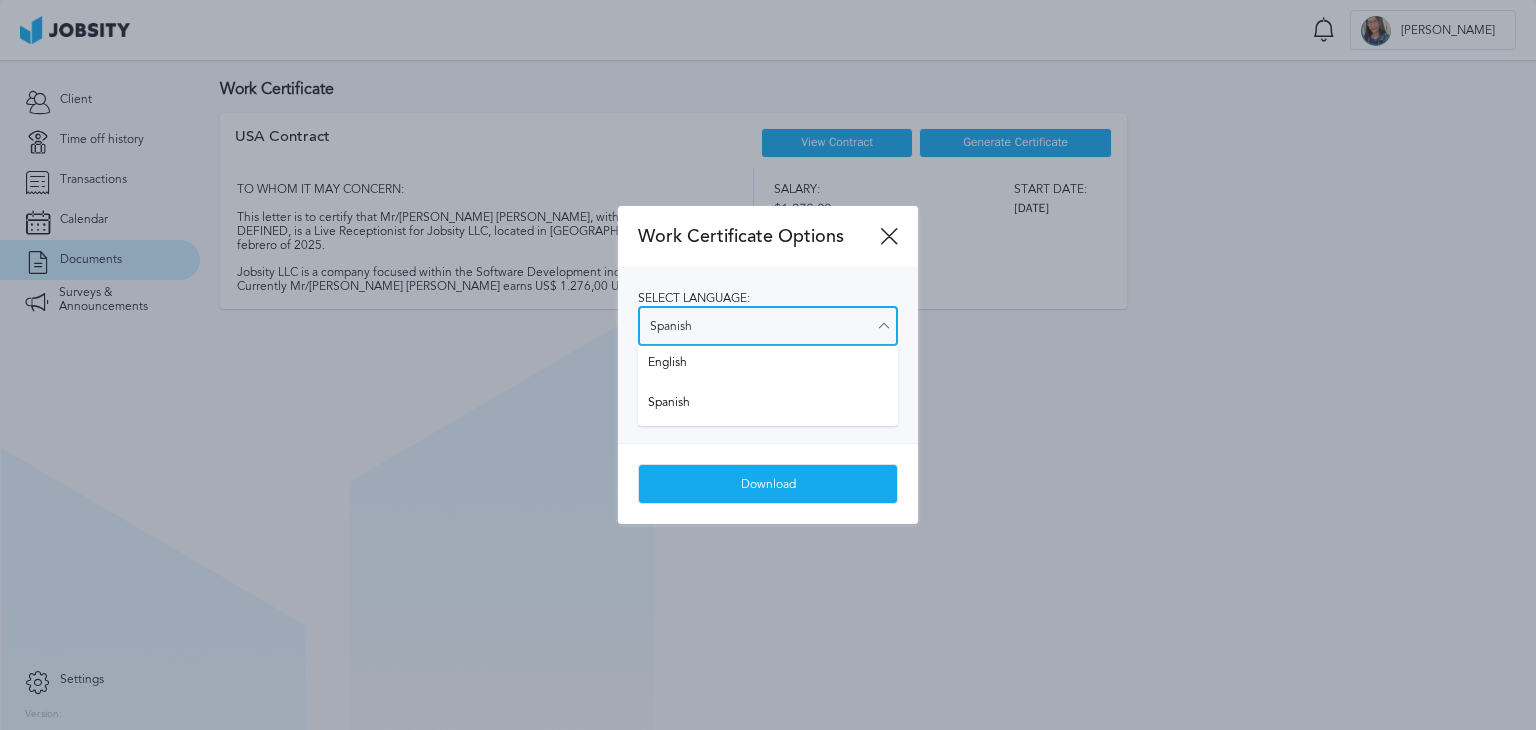 click on "Spanish" at bounding box center (768, 326) 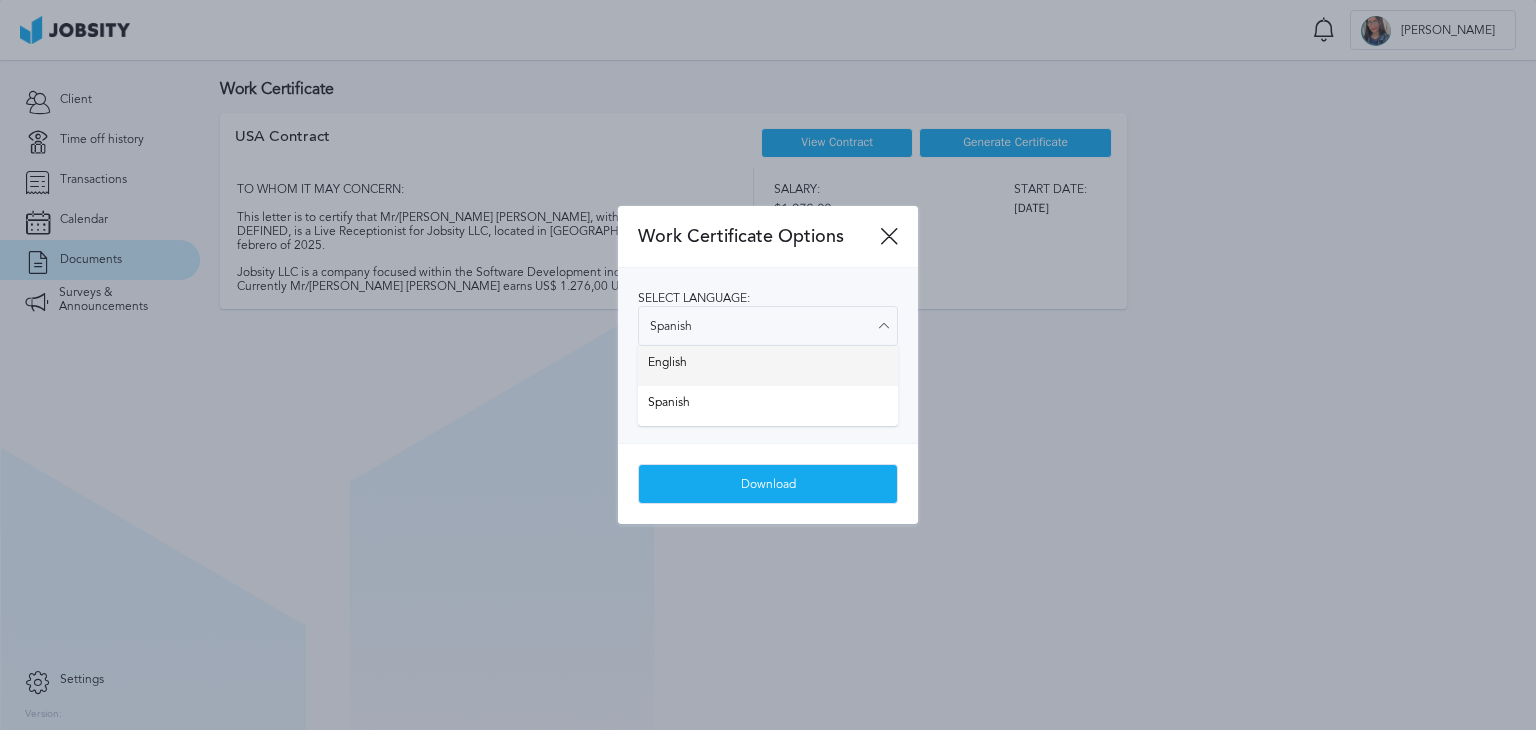 type on "English" 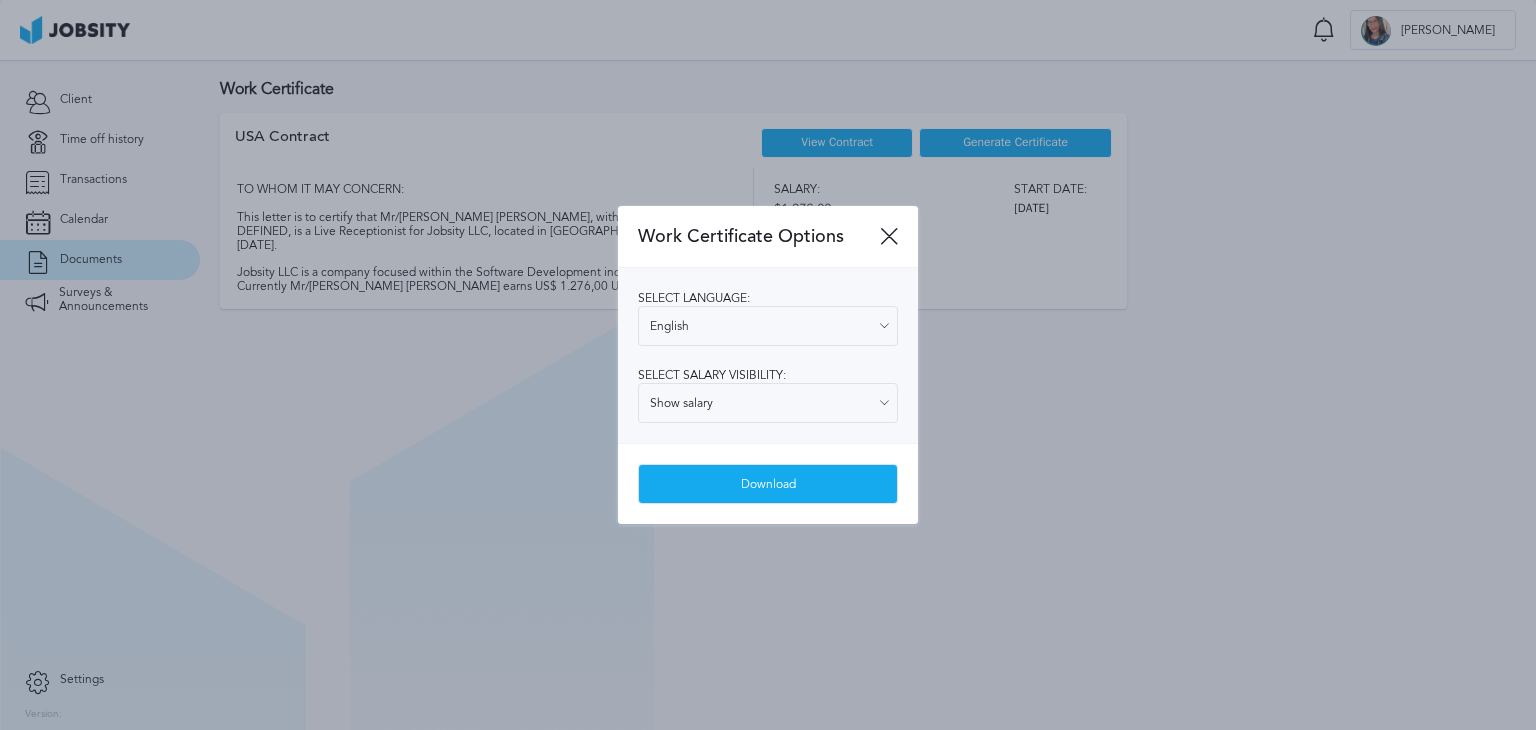 click on "Select language: English English Spanish Select salary visibility: Show salary Show salary Hide salary" at bounding box center [768, 355] 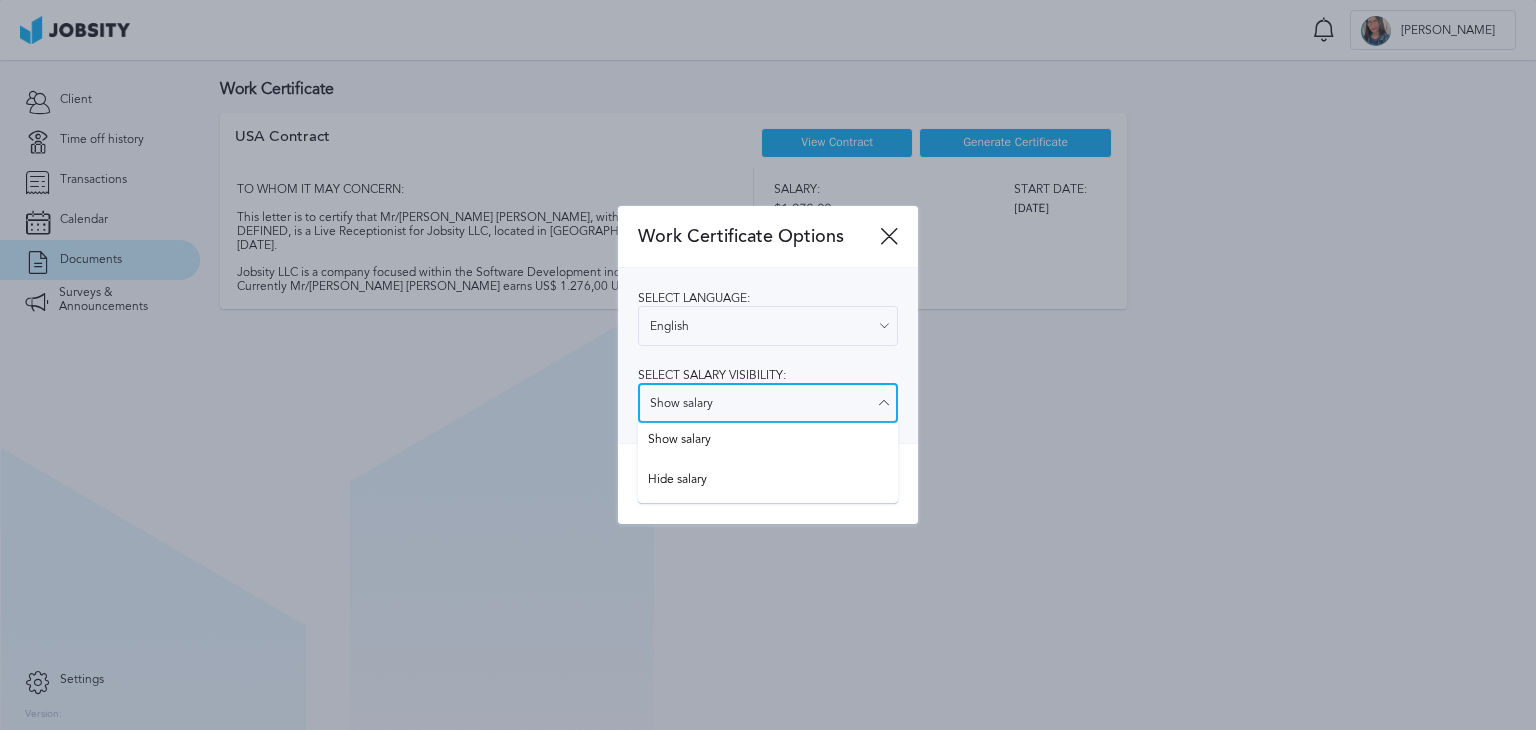 click on "Show salary" at bounding box center (768, 403) 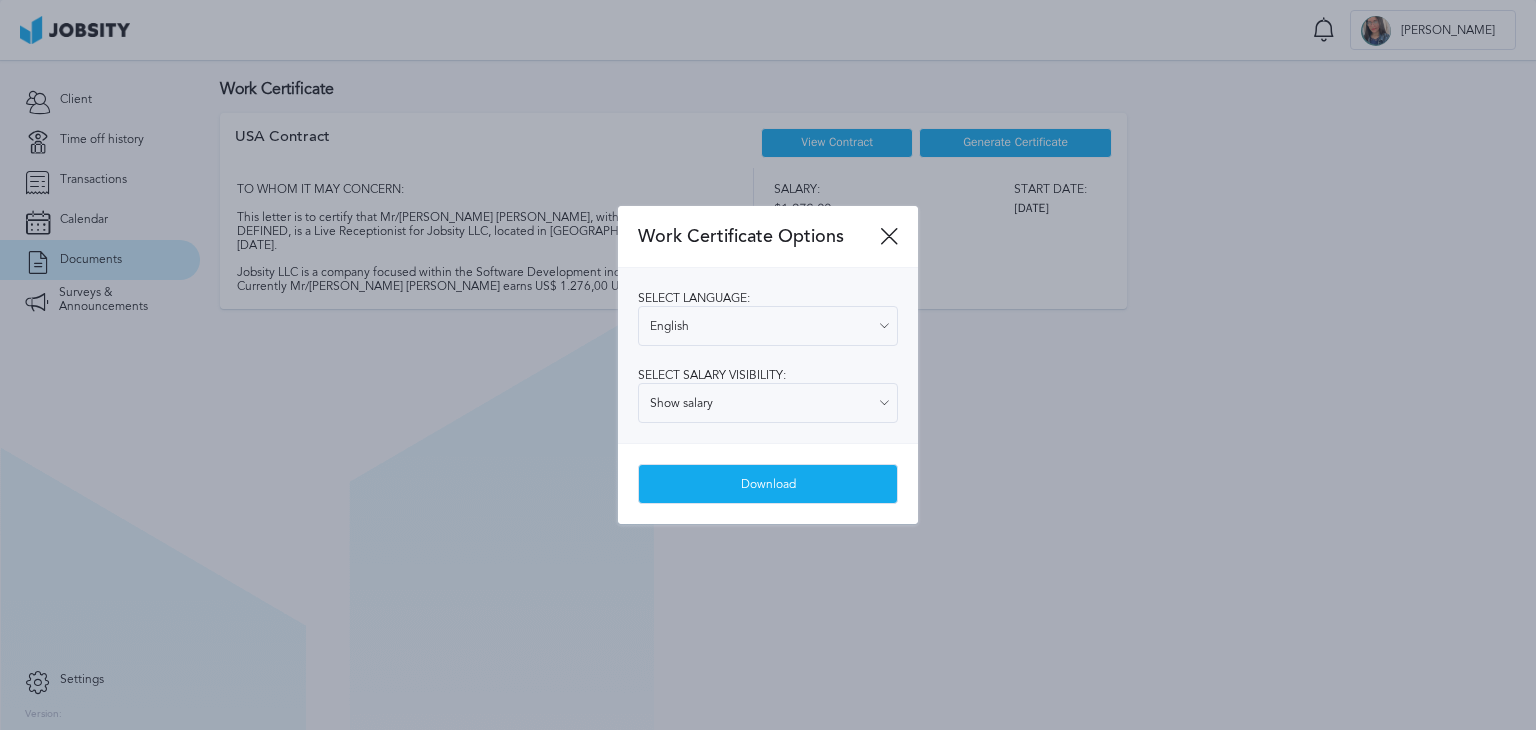 click on "Select language: English English Spanish Select salary visibility: Show salary Show salary Hide salary" at bounding box center [768, 355] 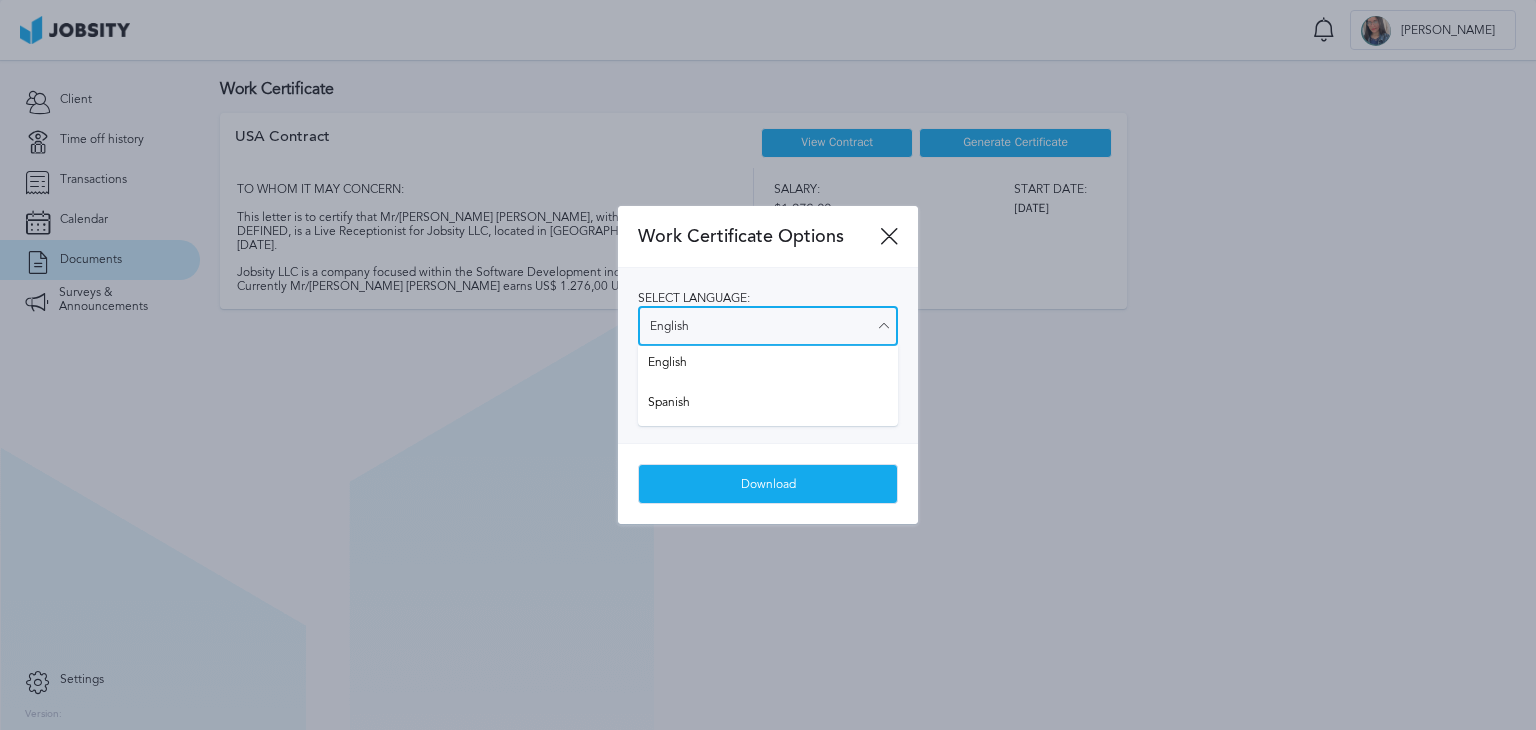 click on "English" at bounding box center [768, 326] 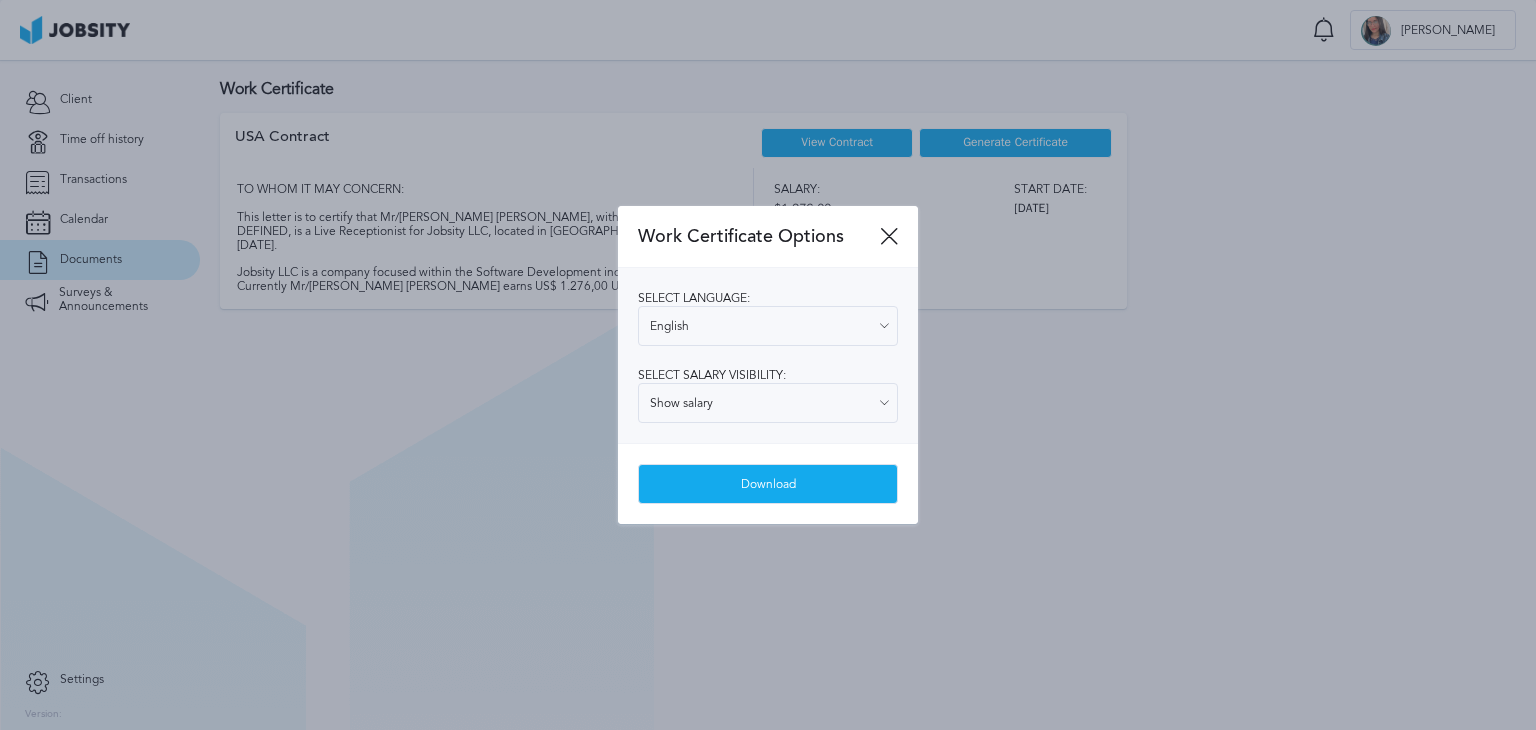 drag, startPoint x: 884, startPoint y: 242, endPoint x: 888, endPoint y: 224, distance: 18.439089 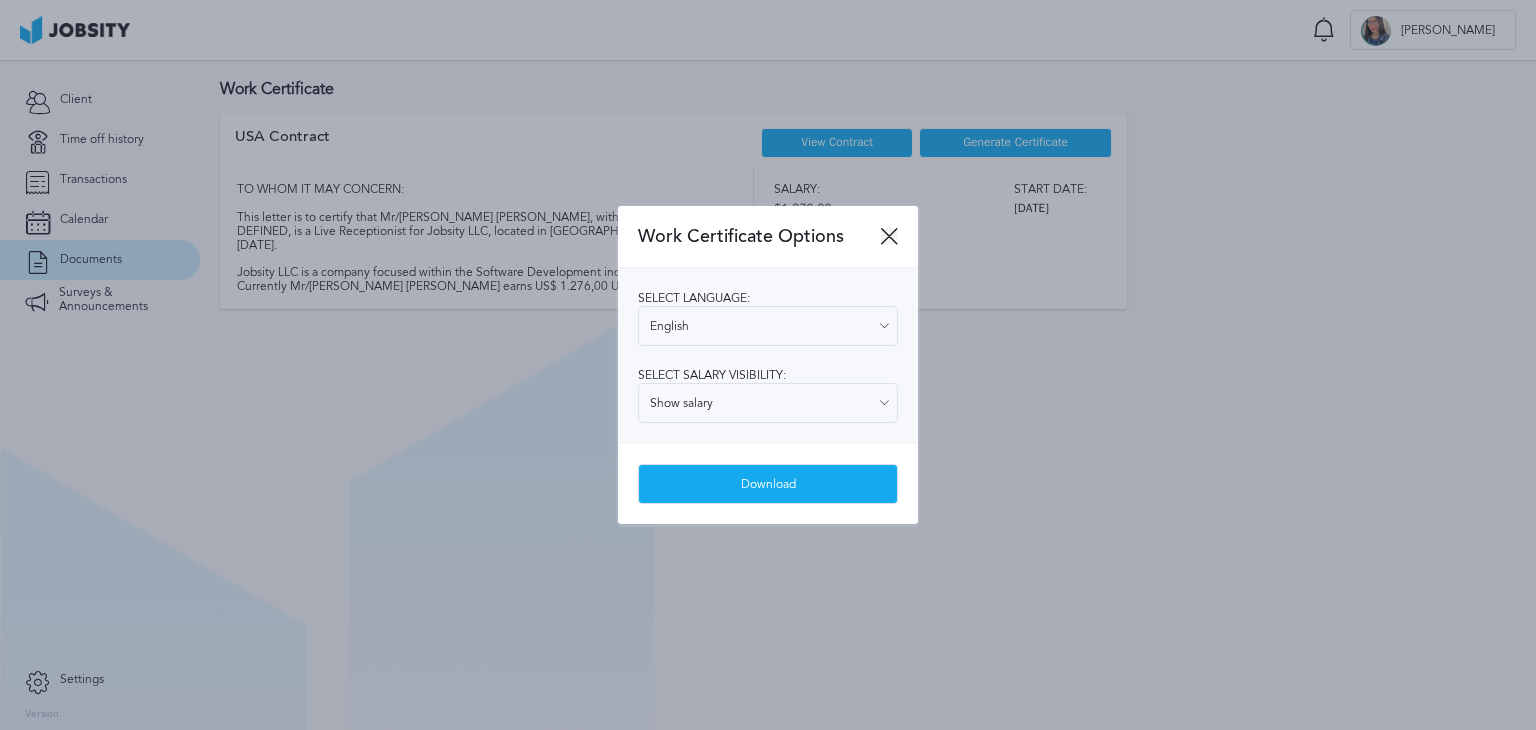 click at bounding box center [889, 236] 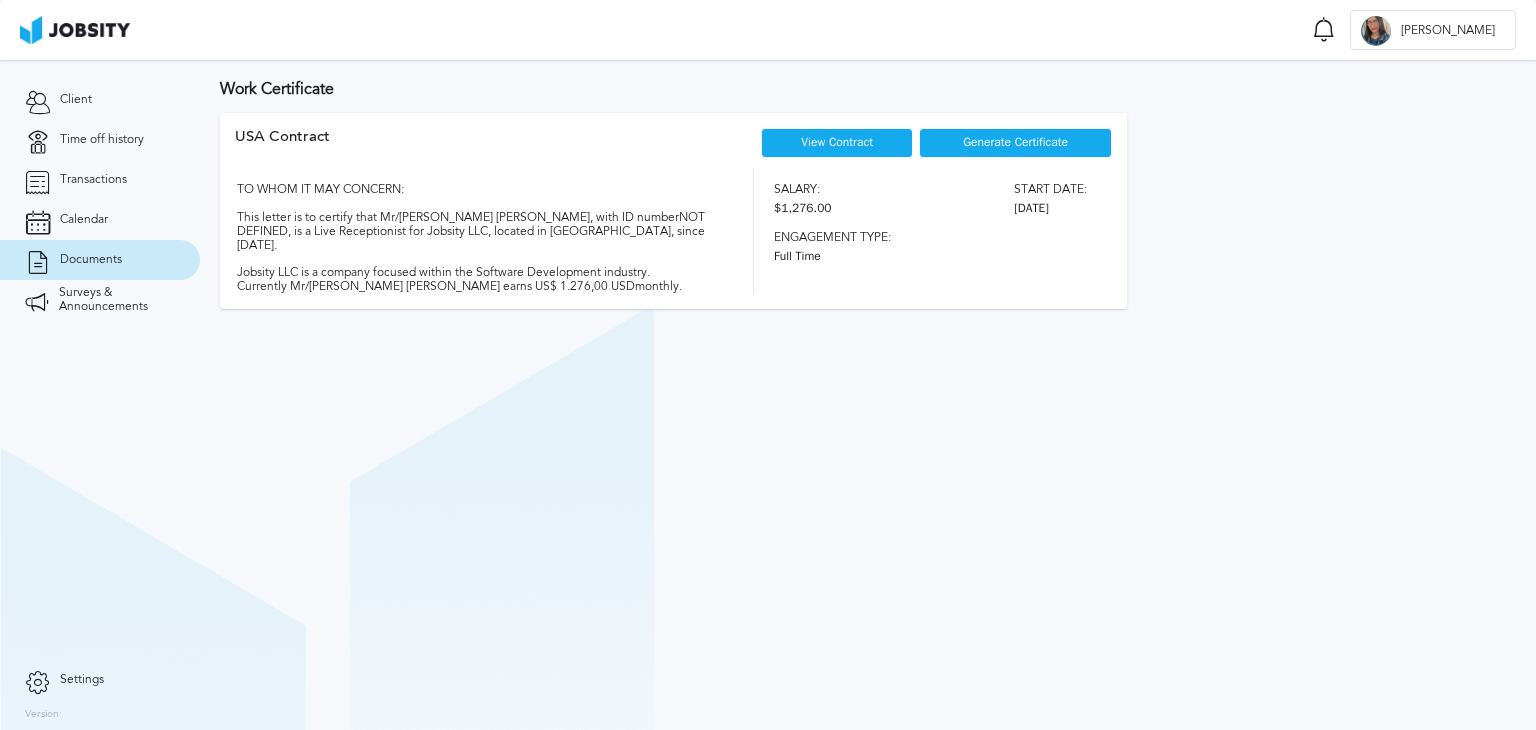 click on "View Contract" at bounding box center (837, 142) 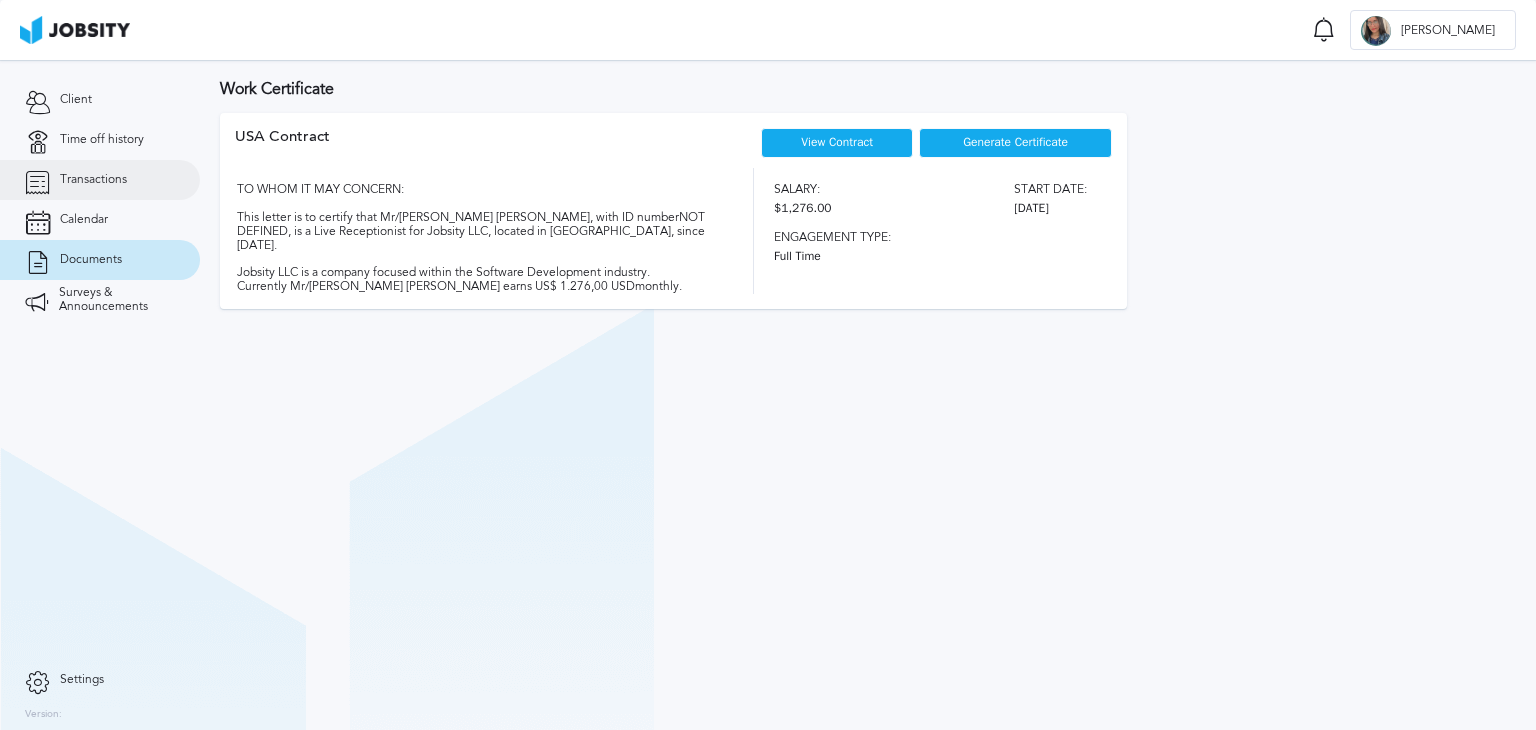 click on "Transactions" at bounding box center (100, 180) 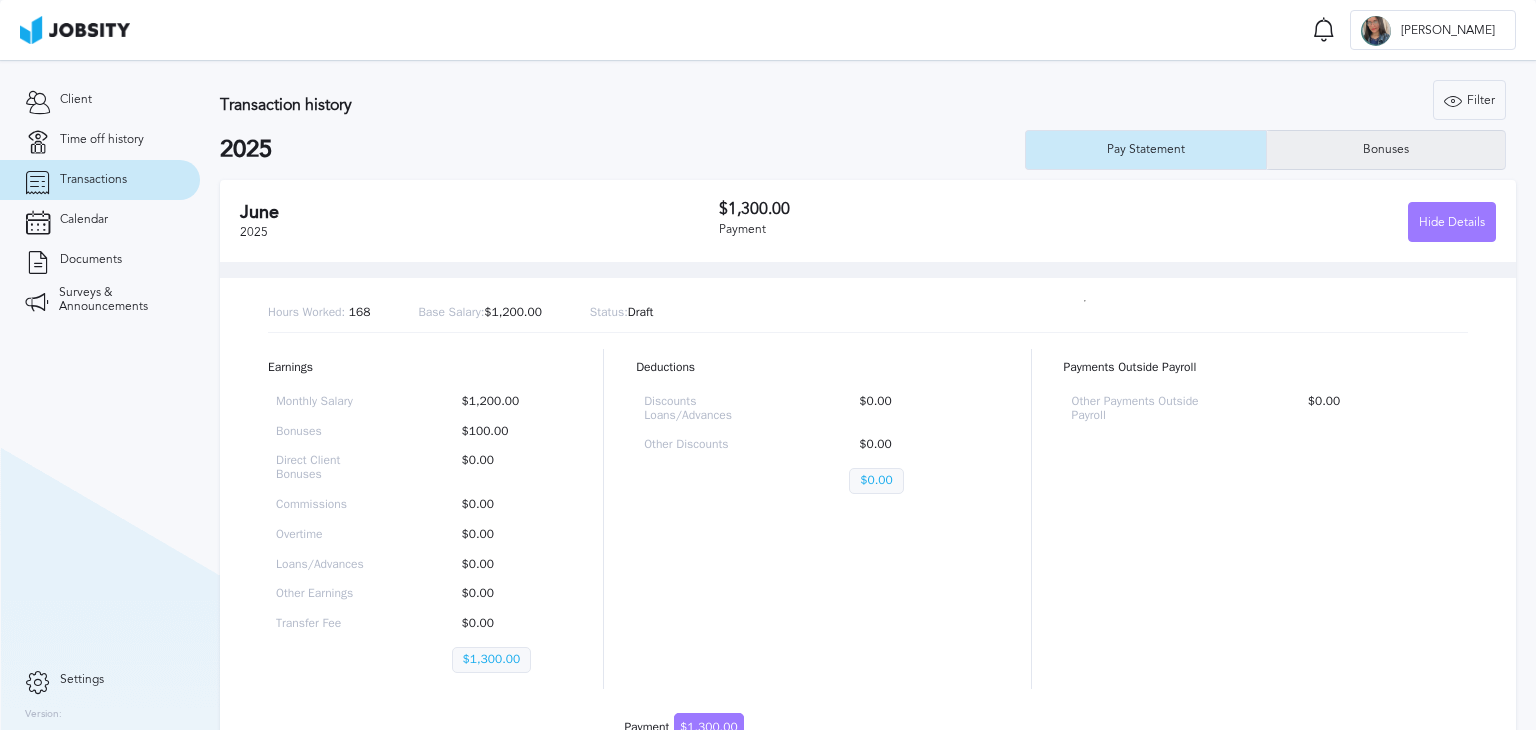 click on "Bonuses" at bounding box center (1386, 150) 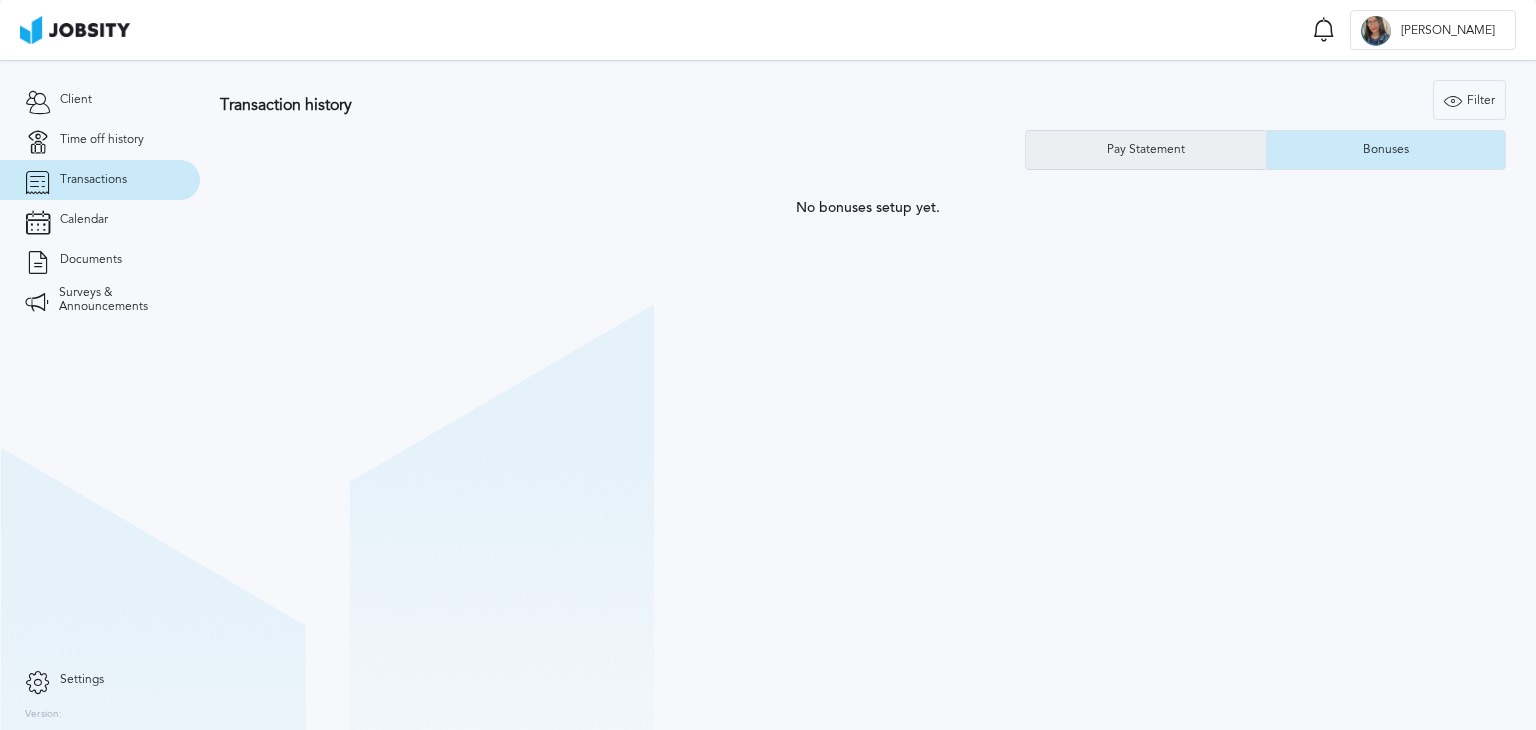 click on "Pay Statement" at bounding box center [1146, 150] 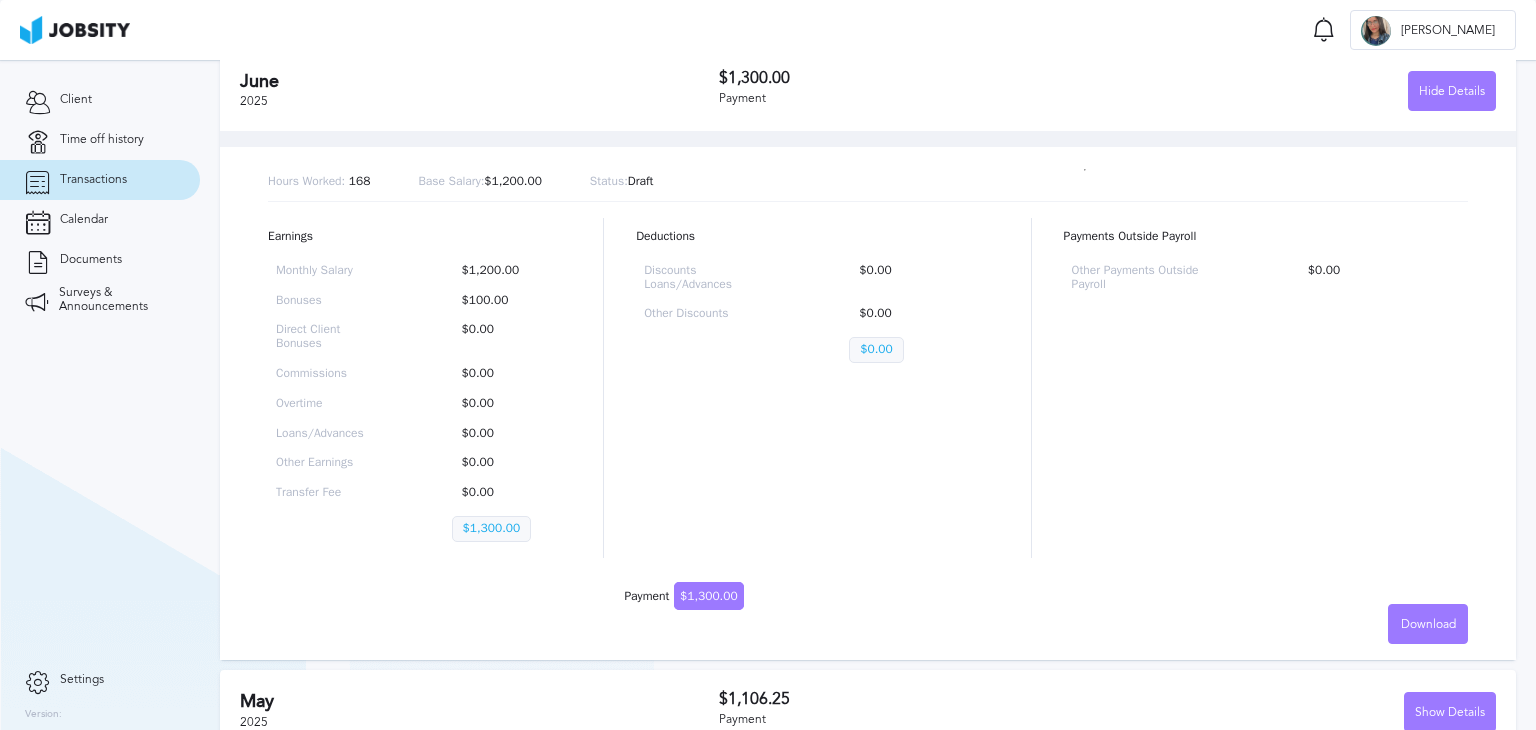 scroll, scrollTop: 134, scrollLeft: 0, axis: vertical 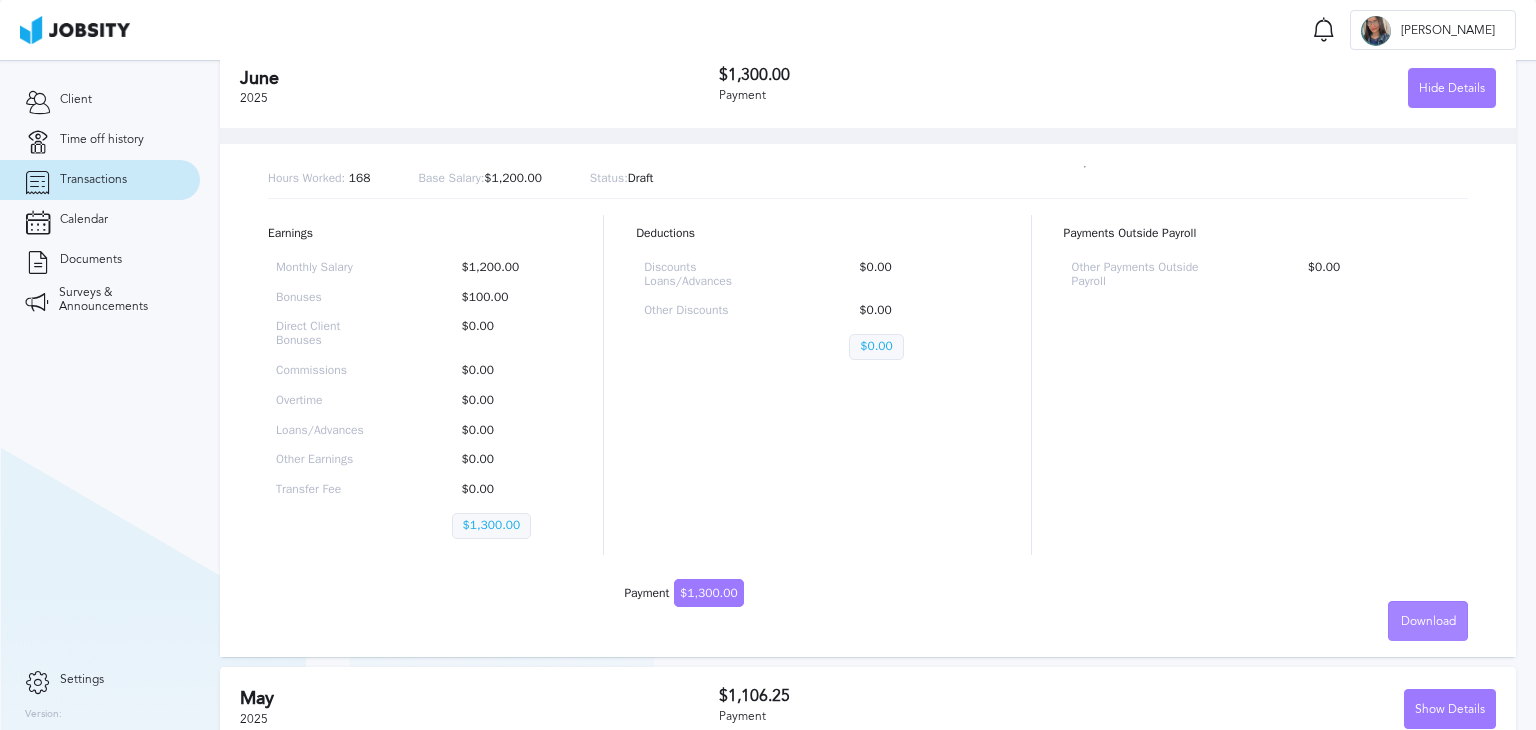 click on "Download" at bounding box center (1428, 622) 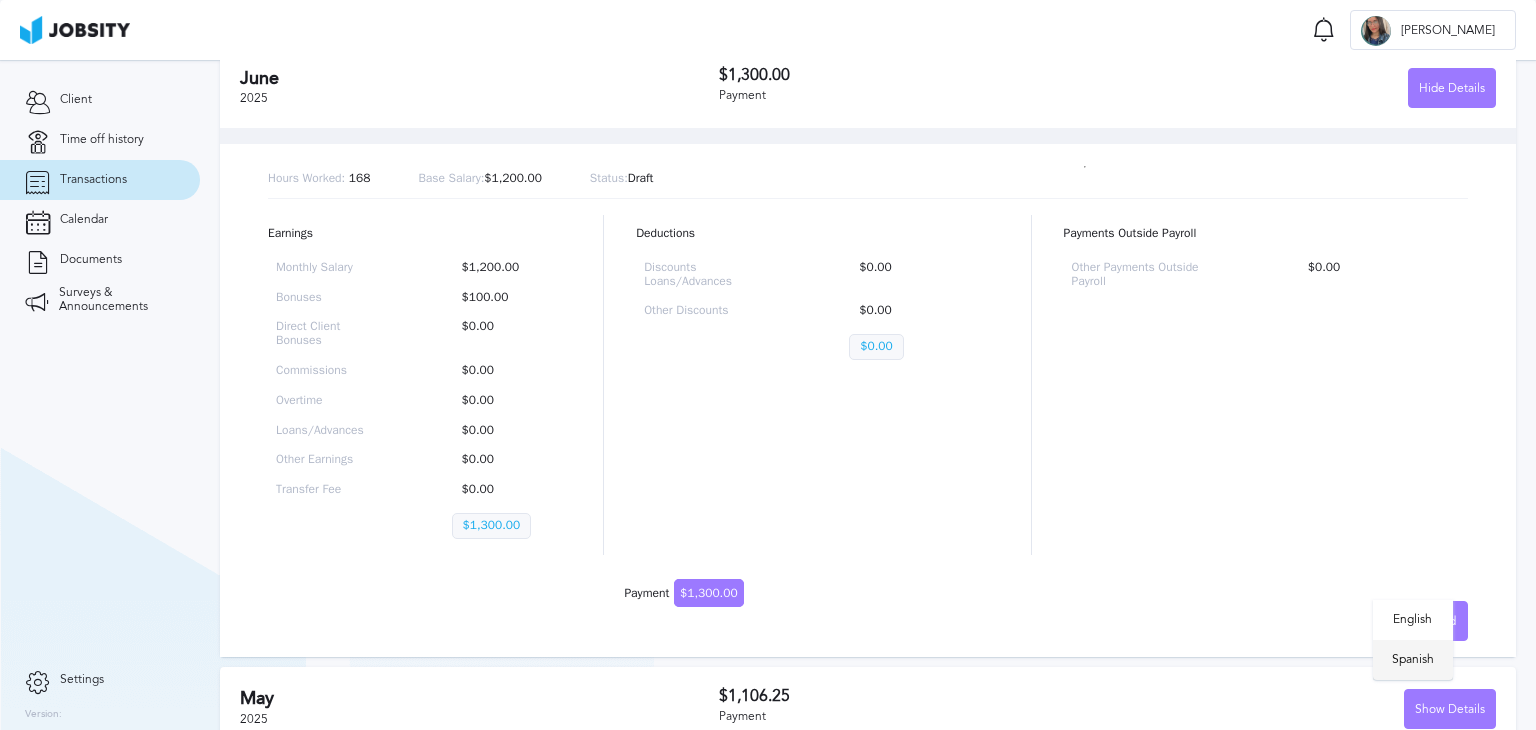 click on "Spanish" at bounding box center [1413, 660] 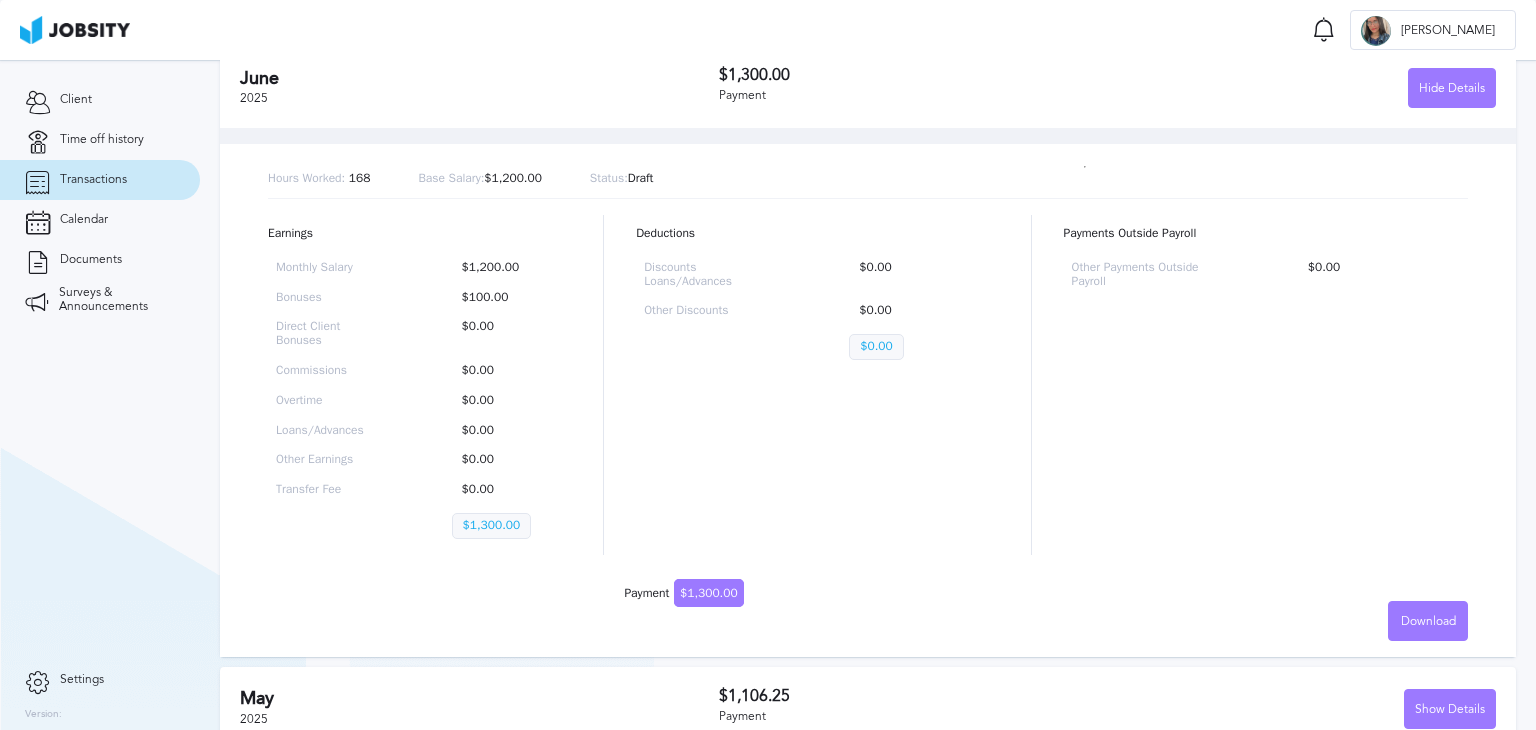 scroll, scrollTop: 0, scrollLeft: 0, axis: both 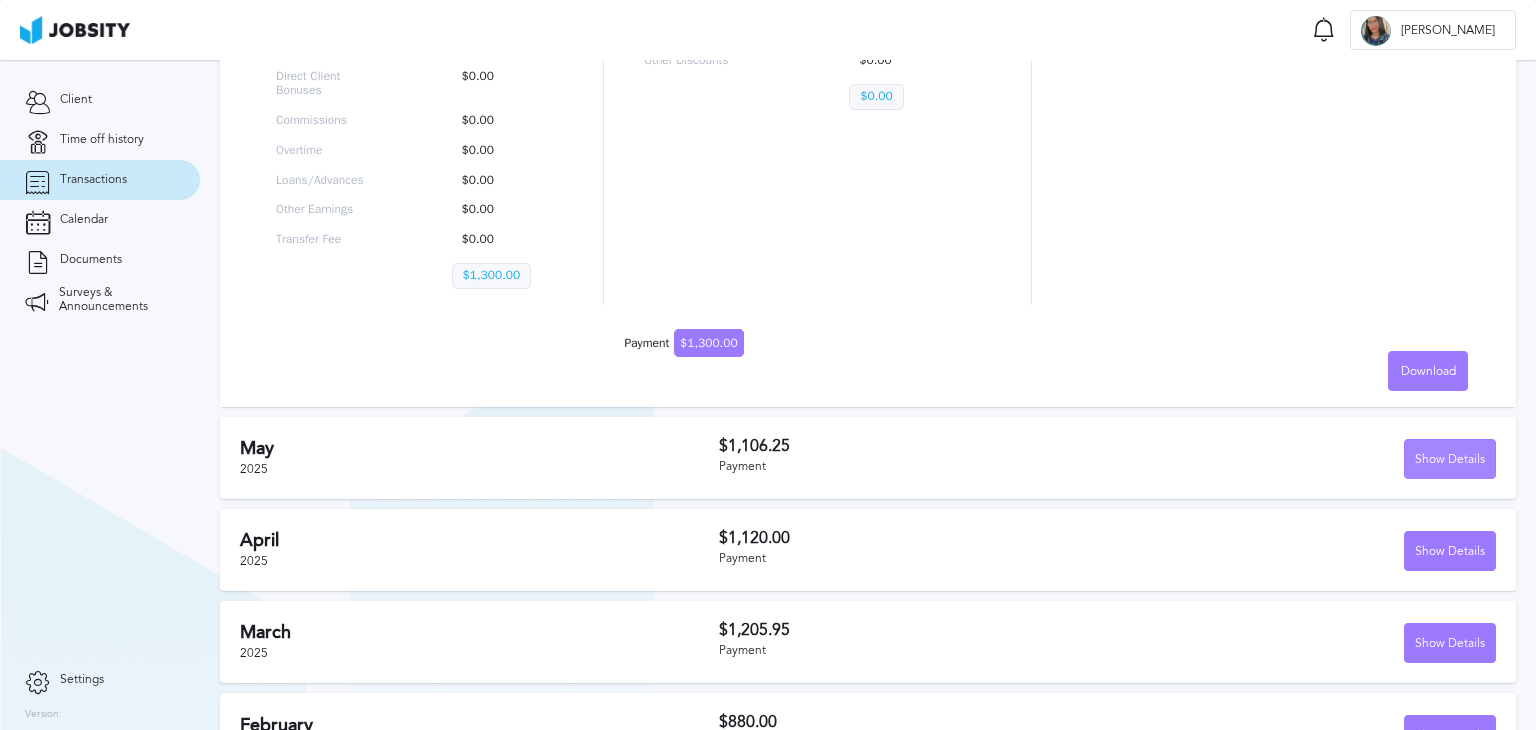 click on "Show Details" at bounding box center (1450, 460) 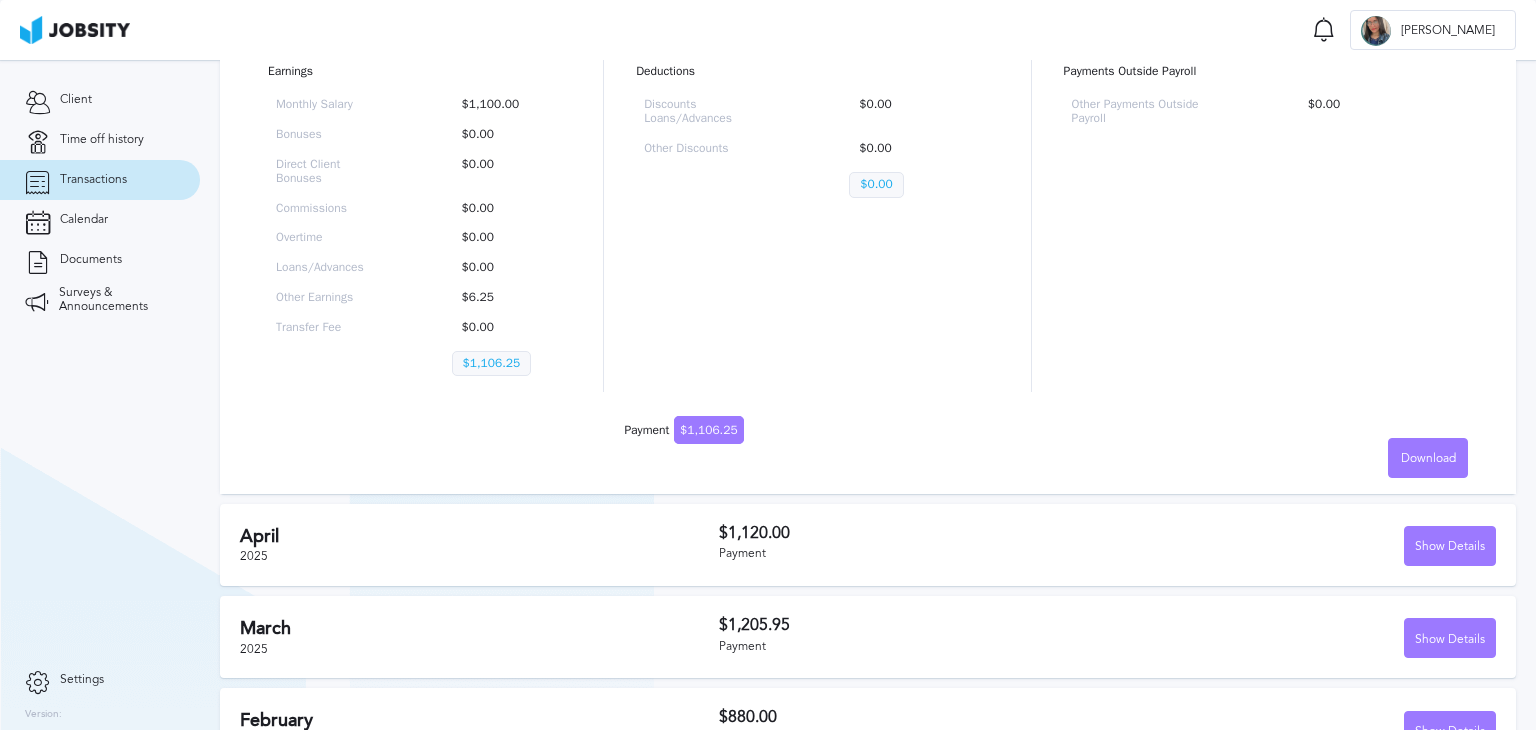 scroll, scrollTop: 924, scrollLeft: 0, axis: vertical 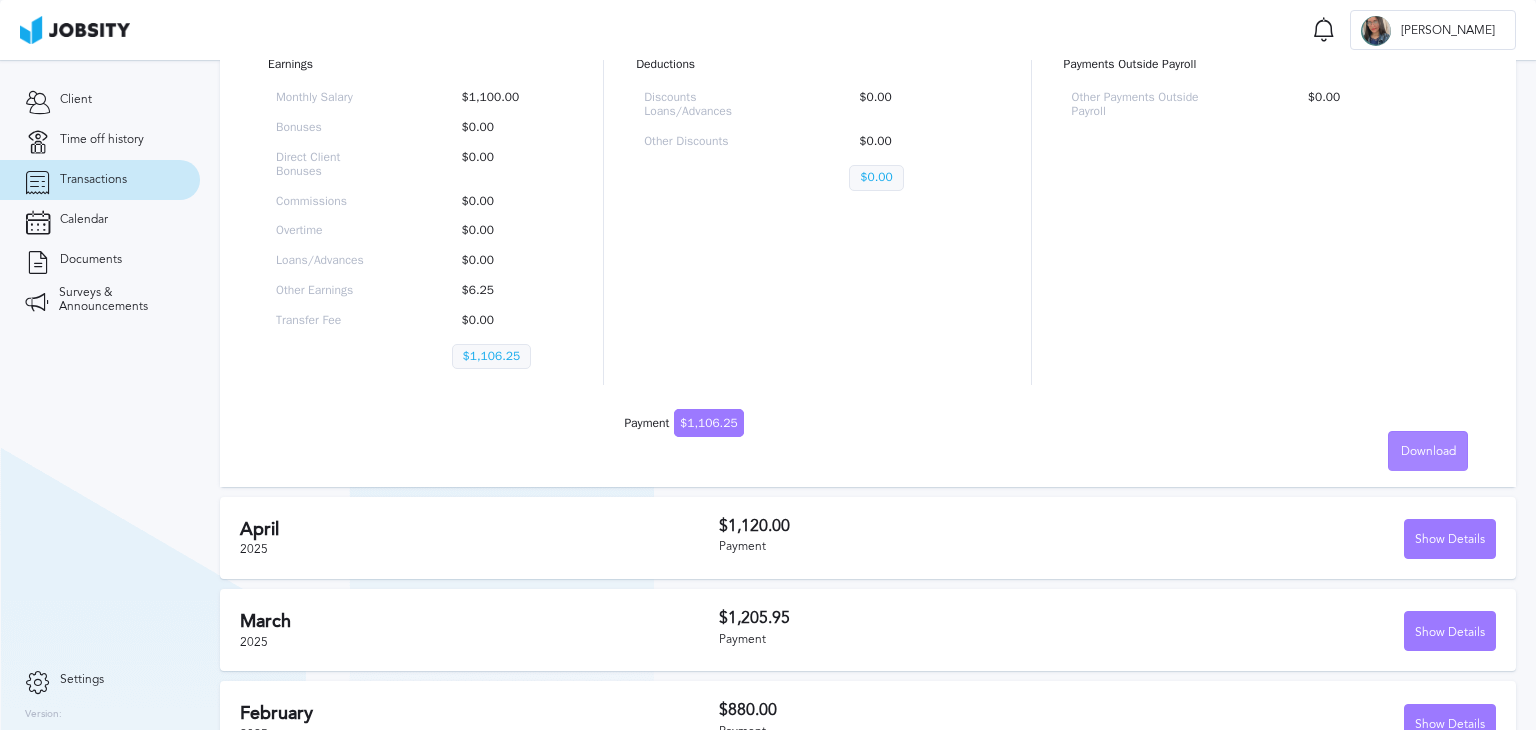 click on "Download" at bounding box center [1428, 452] 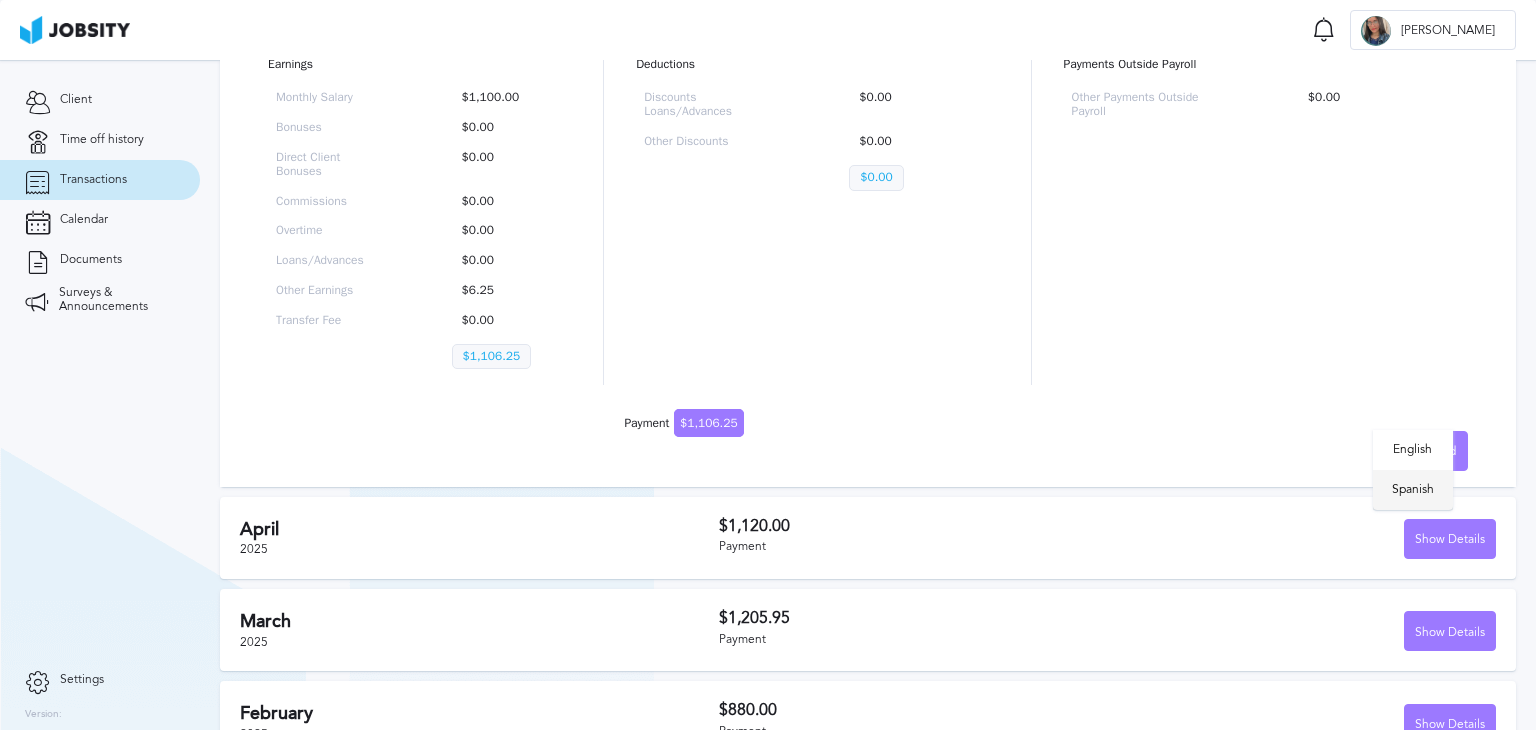 click on "Spanish" at bounding box center [1413, 490] 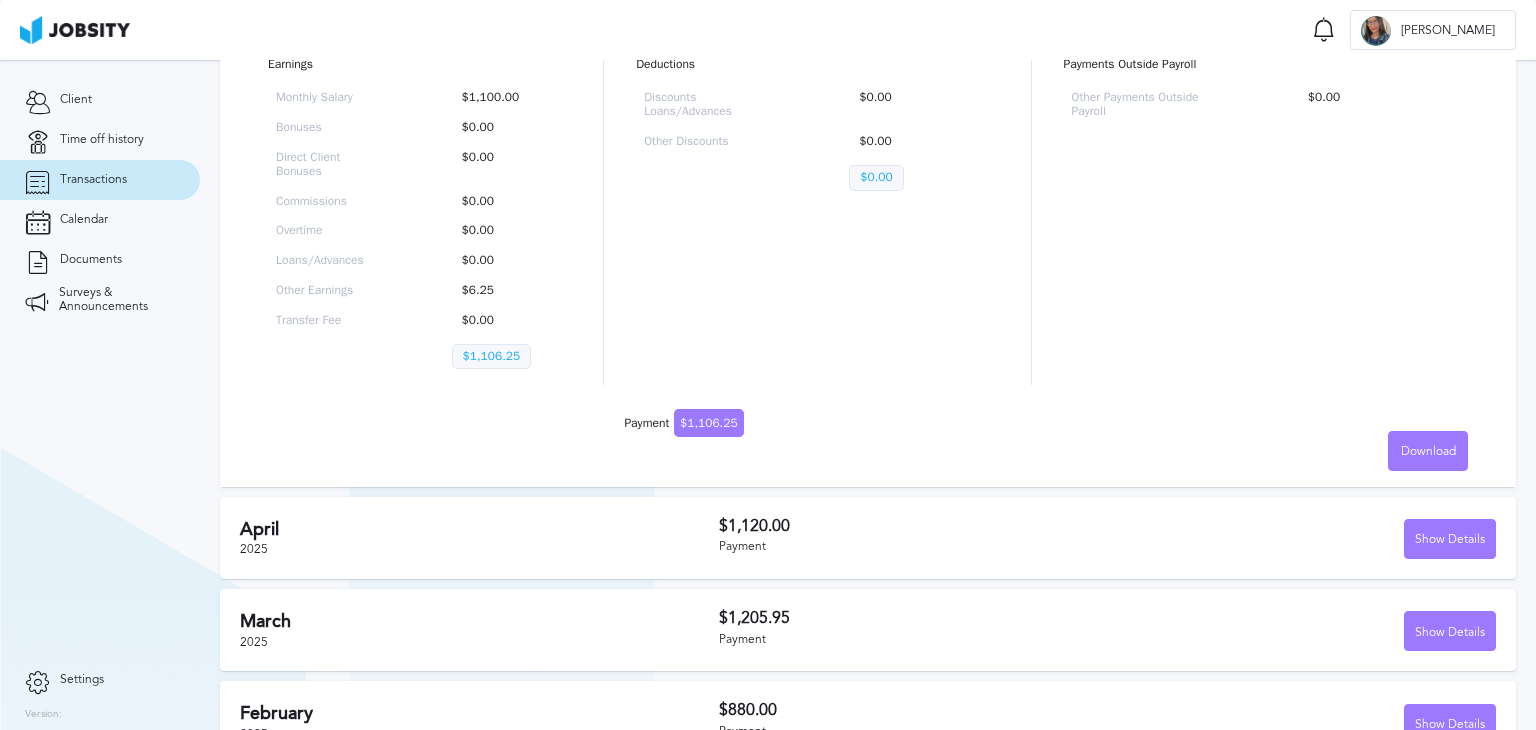 scroll, scrollTop: 0, scrollLeft: 0, axis: both 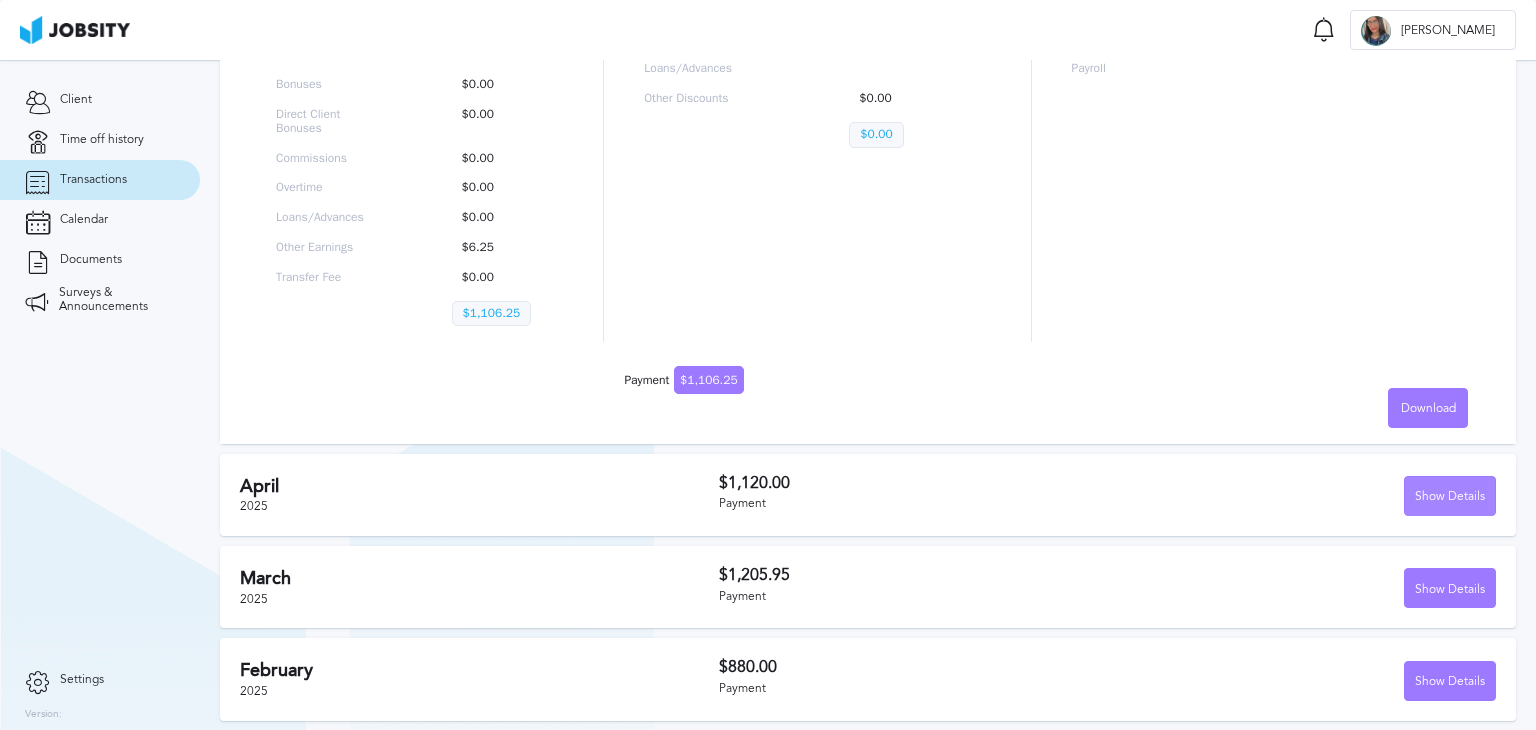 click on "Show Details" at bounding box center (1450, 497) 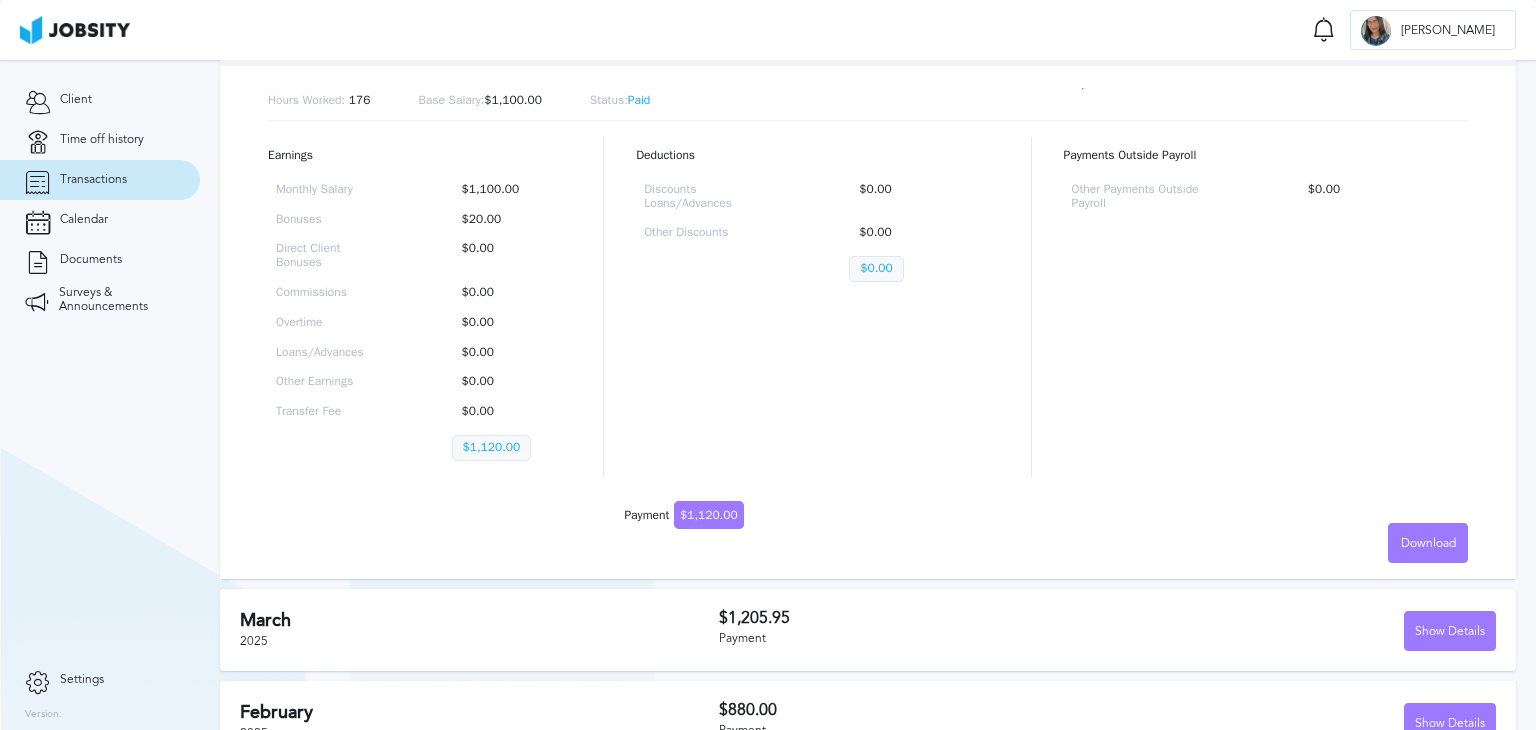 scroll, scrollTop: 1456, scrollLeft: 0, axis: vertical 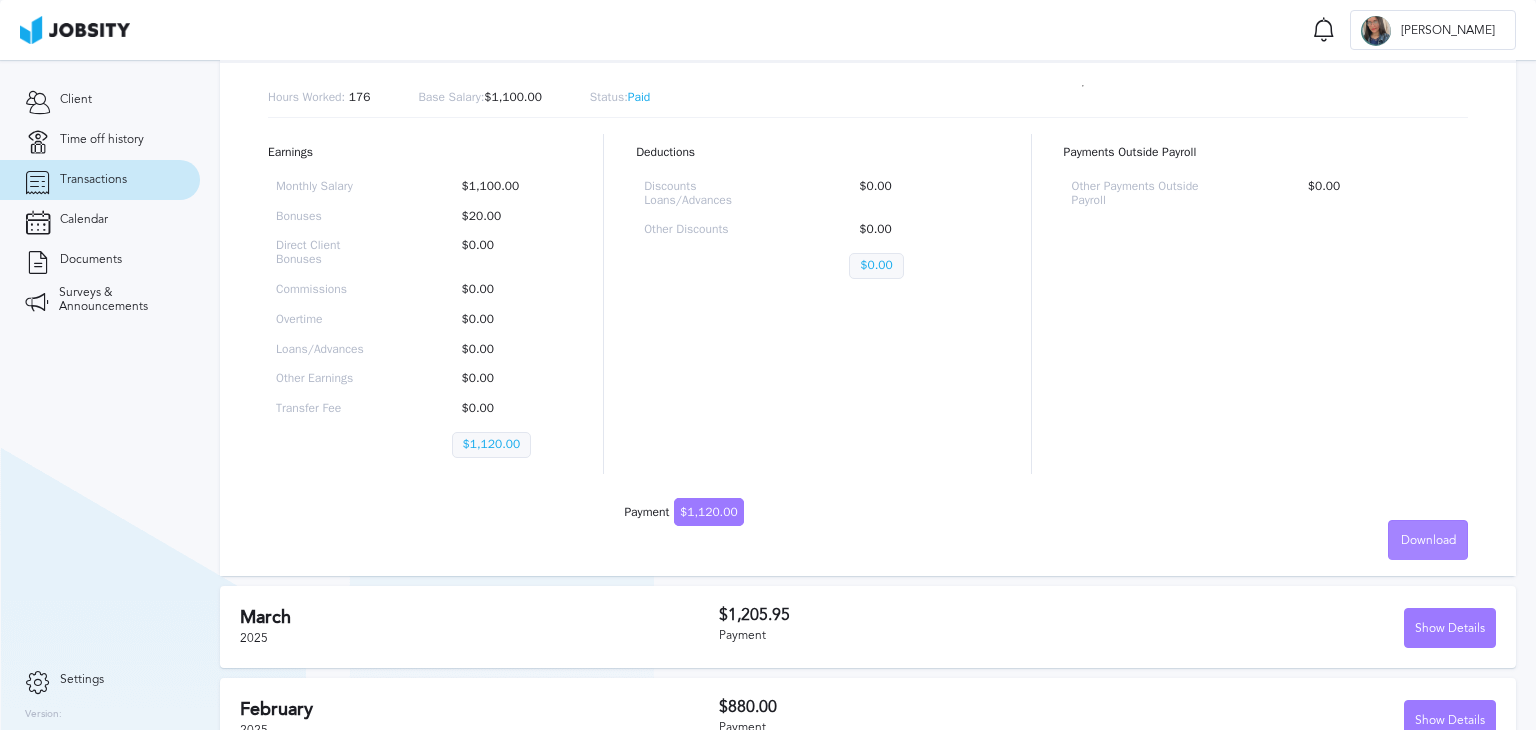 click on "Download" at bounding box center [1428, 541] 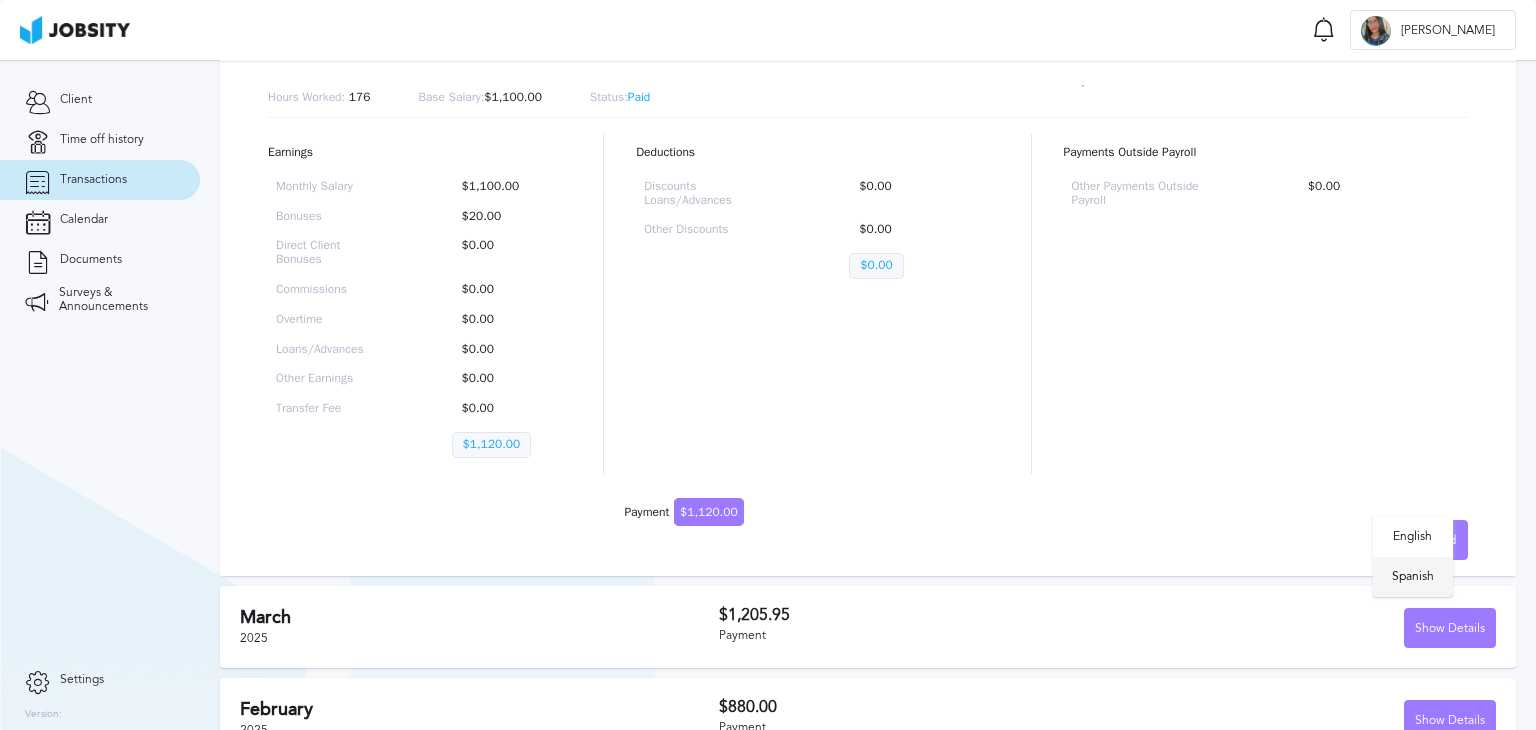 click on "Spanish" at bounding box center [1413, 577] 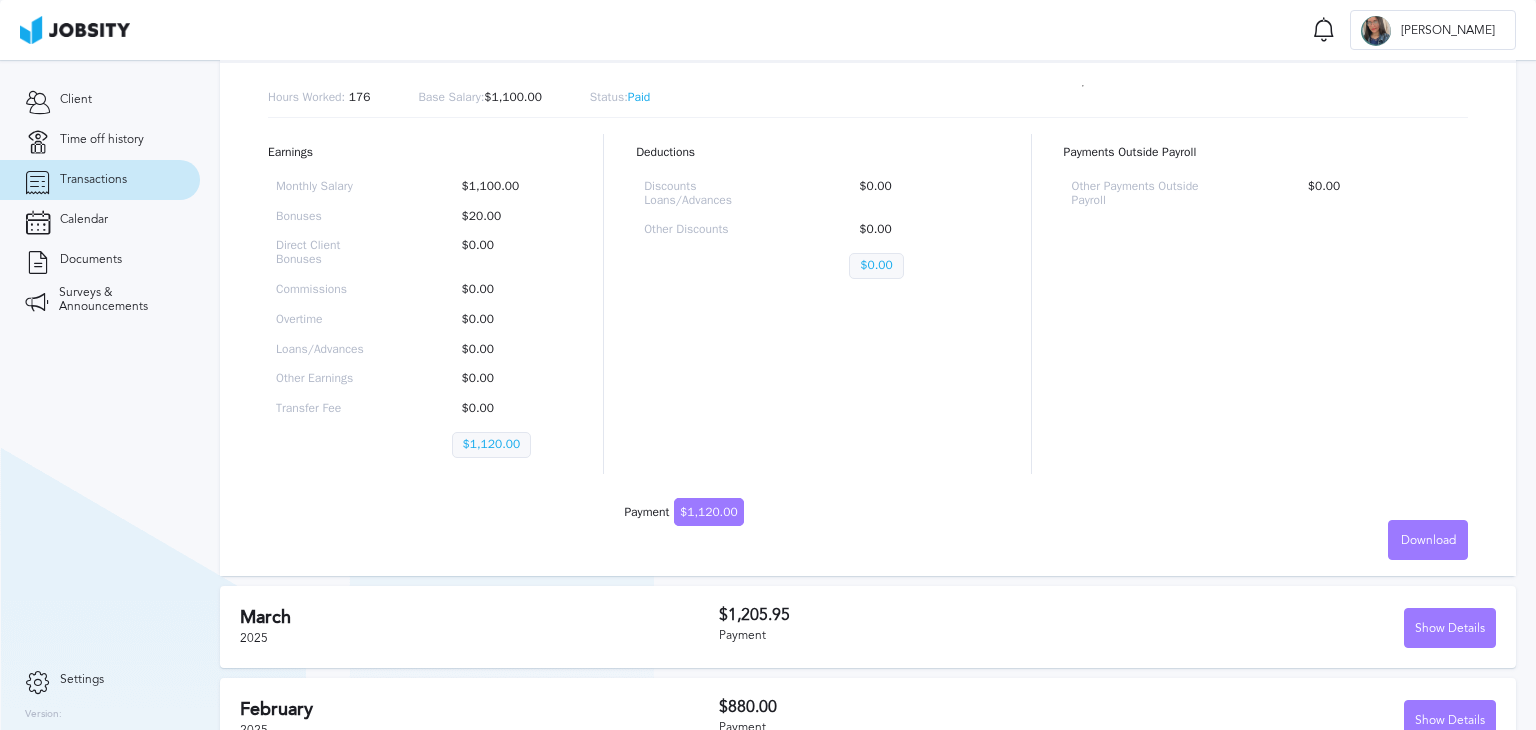 scroll, scrollTop: 0, scrollLeft: 0, axis: both 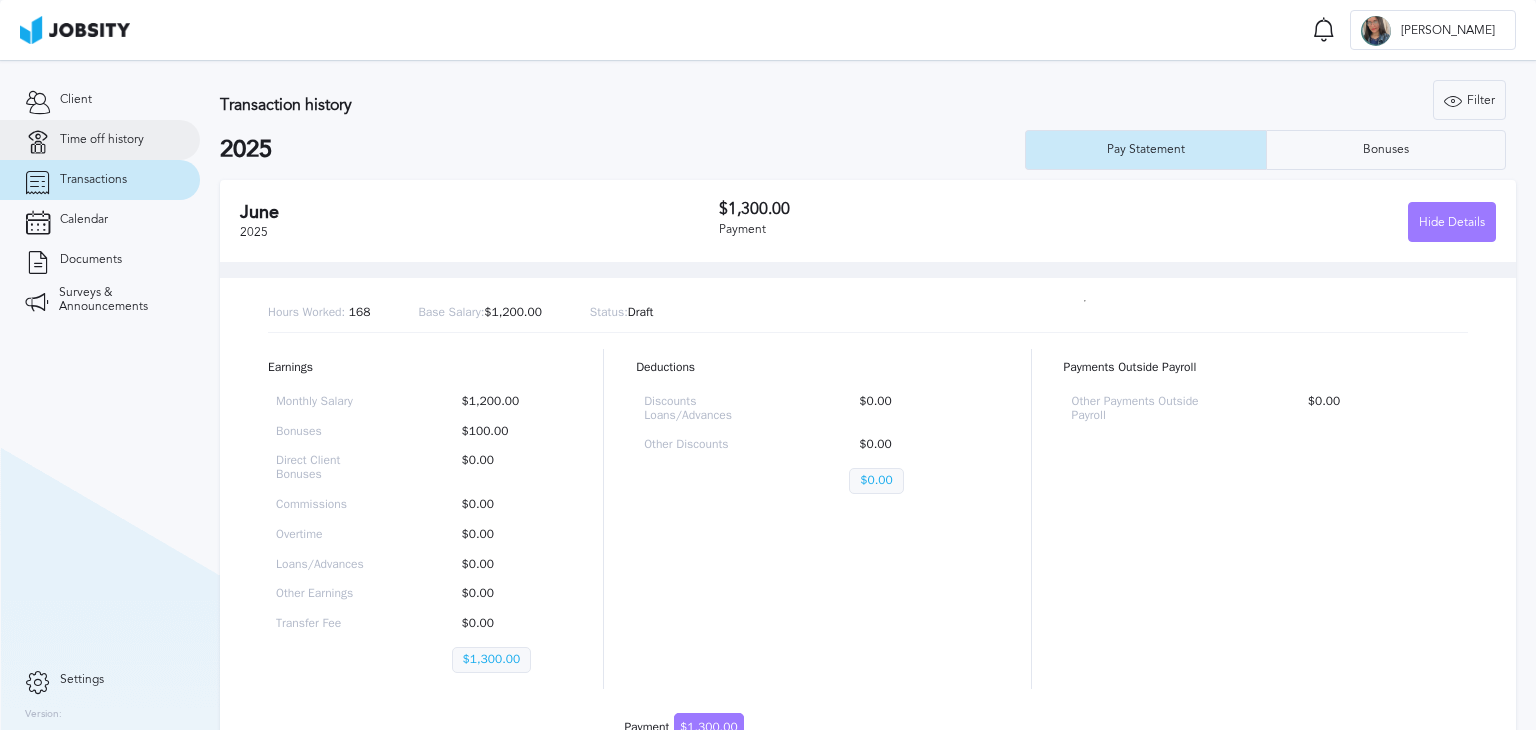 click on "Time off history" at bounding box center (102, 140) 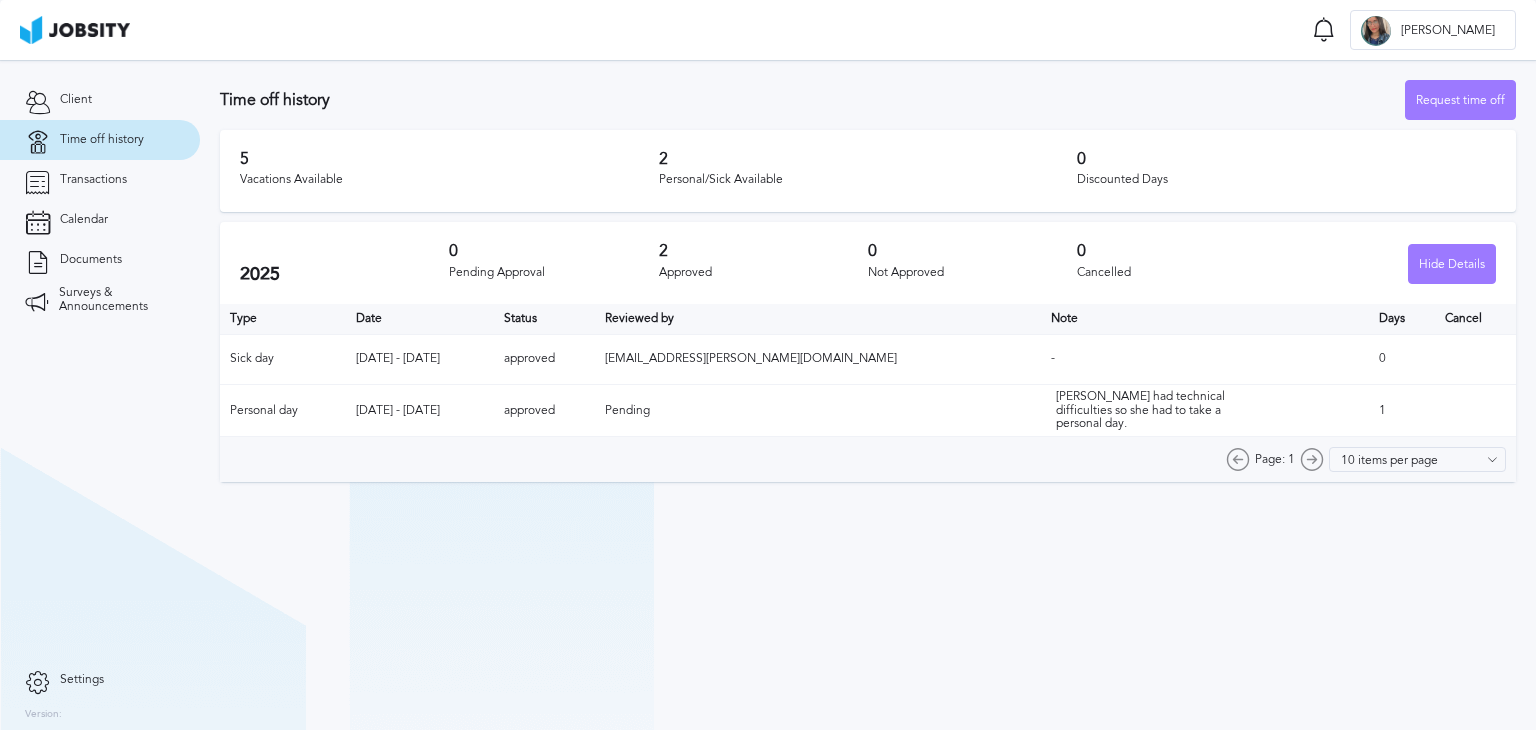 click on "Time off history Request time off 5 Vacations Available 2 Personal/Sick Available 0 Discounted Days 2025 0 Pending Approval 2 Approved 0 Not Approved 0 Cancelled Hide Details Type Date Status Reviewed by Note Days Cancel Sick day May 24 - May 24 2025 approved carolina.caicedo@jobsity.com  -  0 Personal day Mar 31 - Mar 31 2025 approved Pending Raines had technical difficulties so she had to take a personal day.  1 Page: 1 10 items per page 5 items per page 10 items per page 15 items per page 20 items per page 25 items per page 30 items per page 60 items per page" at bounding box center [868, 395] 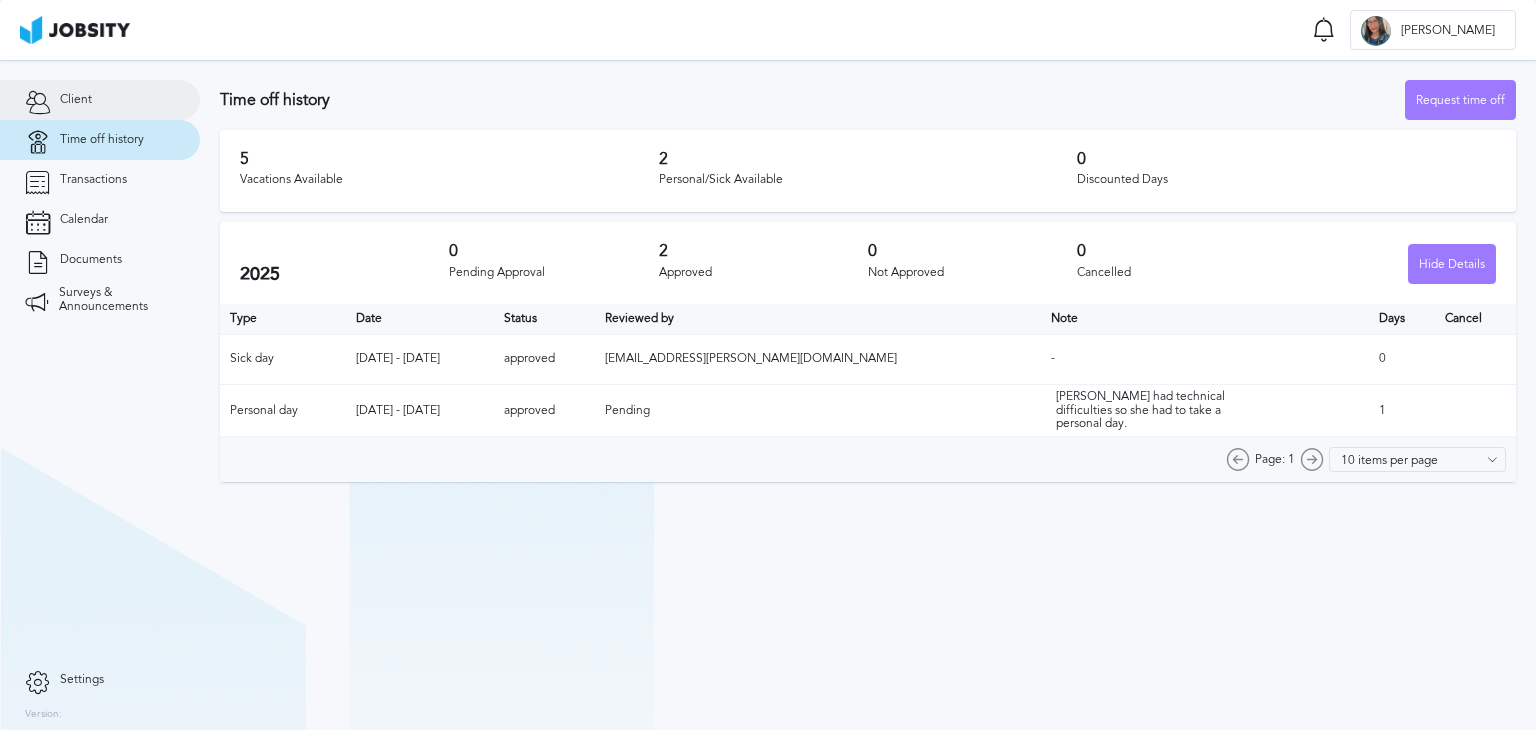 click on "Client" at bounding box center (100, 100) 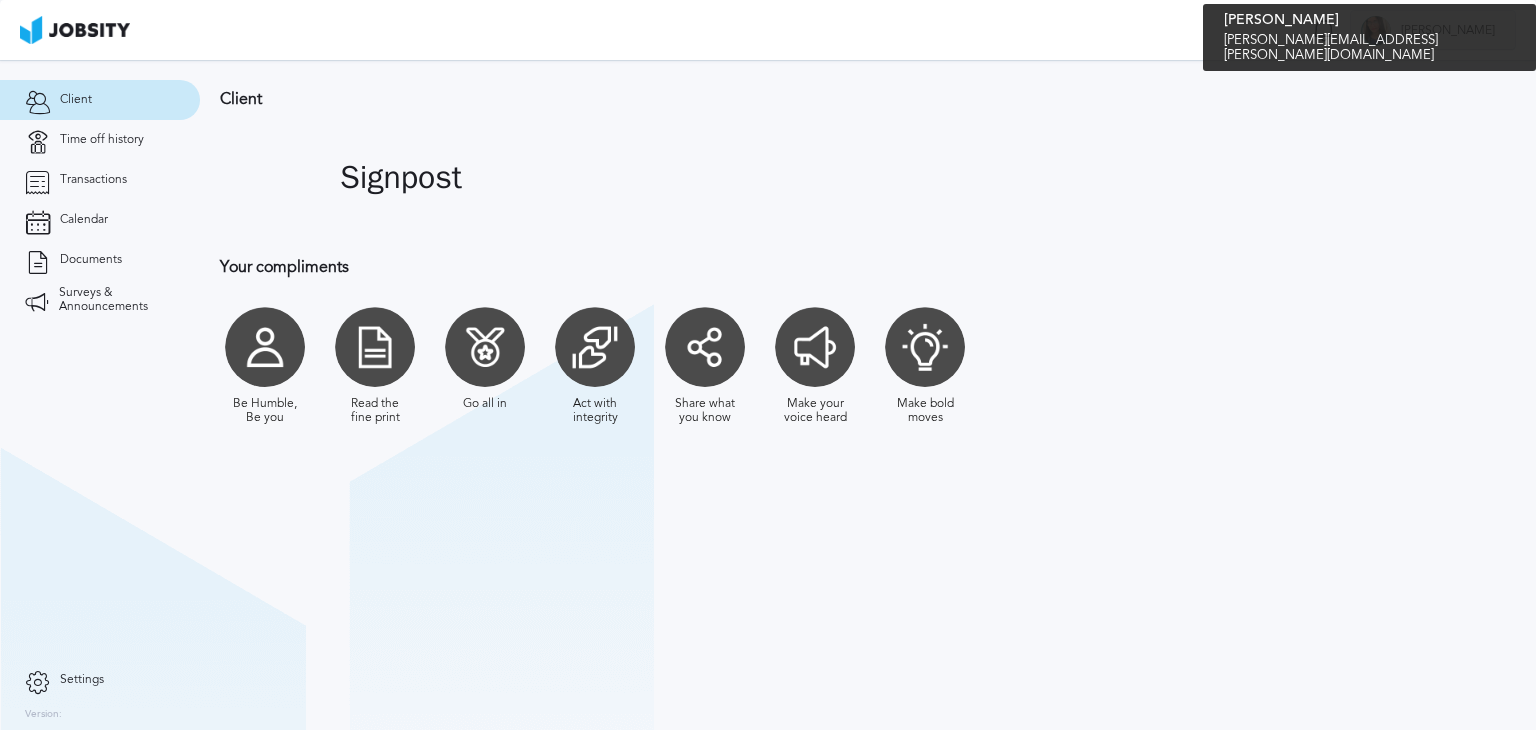 click on "R Raines" at bounding box center (1433, 31) 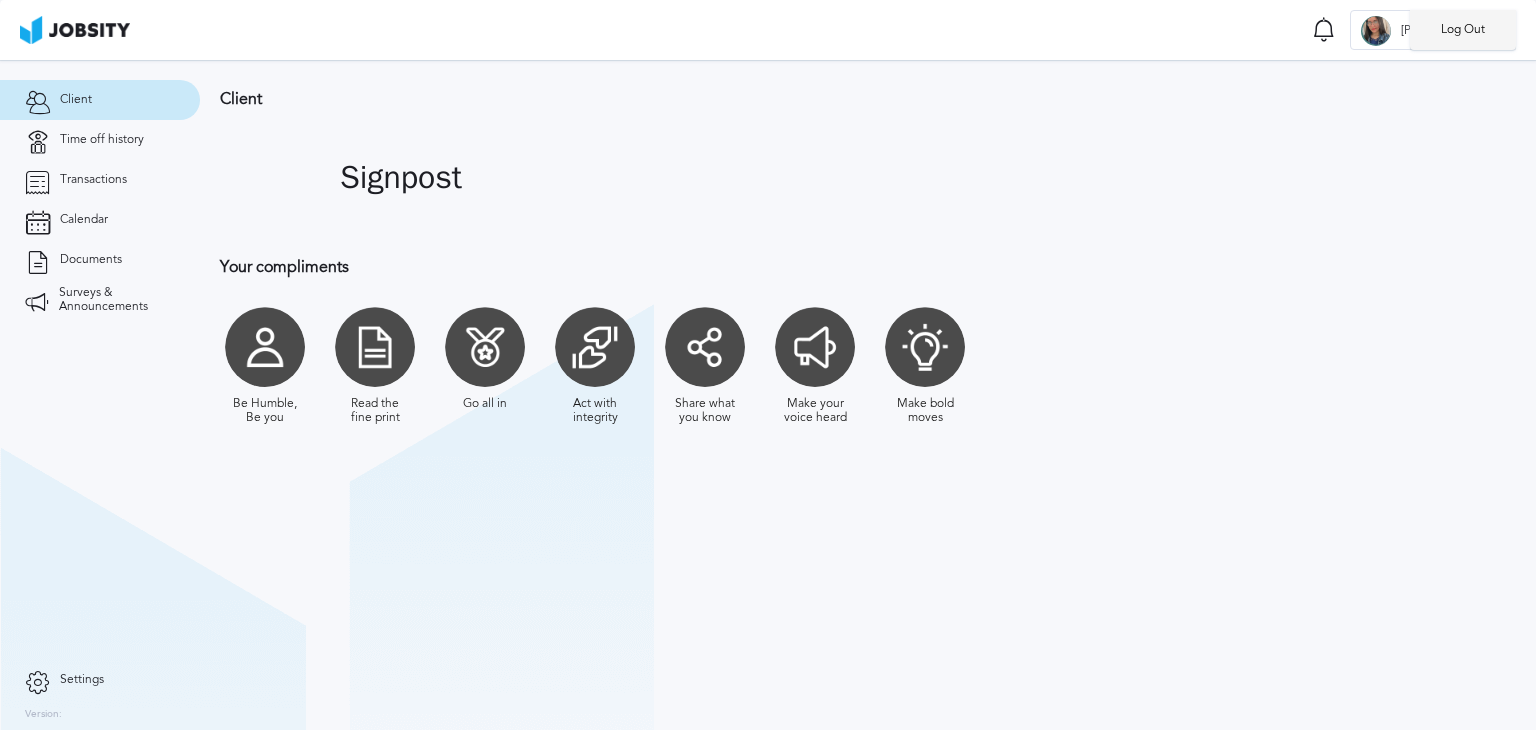 click on "Log Out" at bounding box center (1463, 30) 